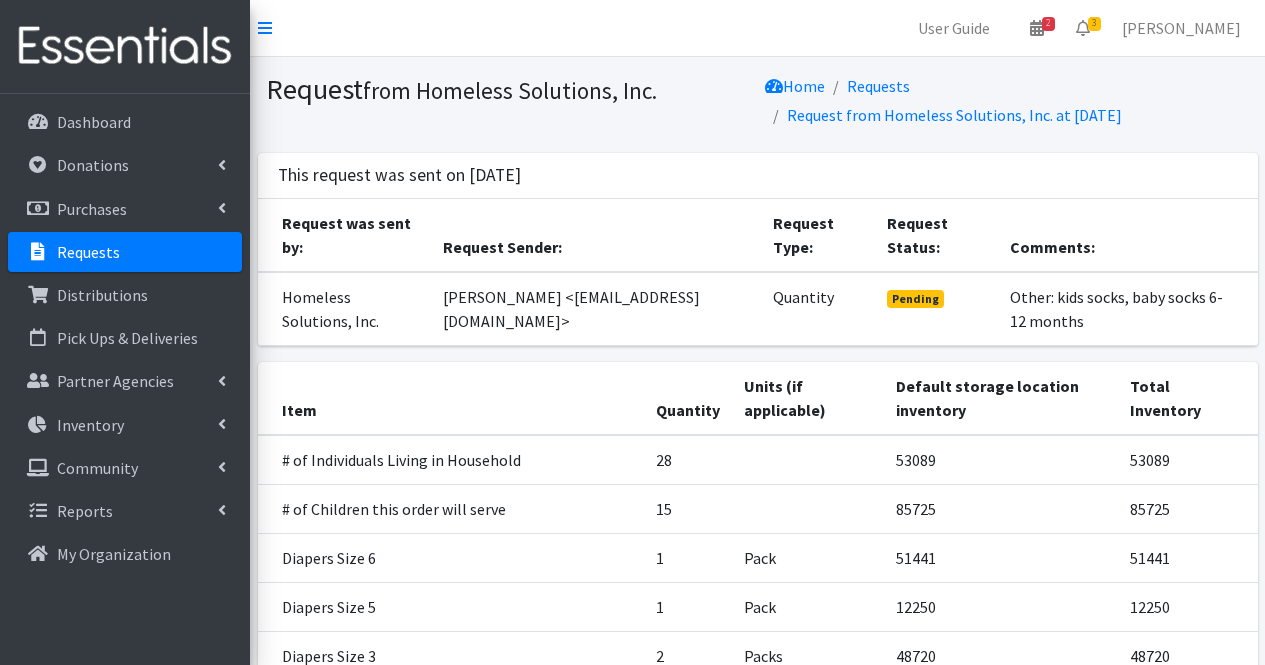 scroll, scrollTop: 160, scrollLeft: 0, axis: vertical 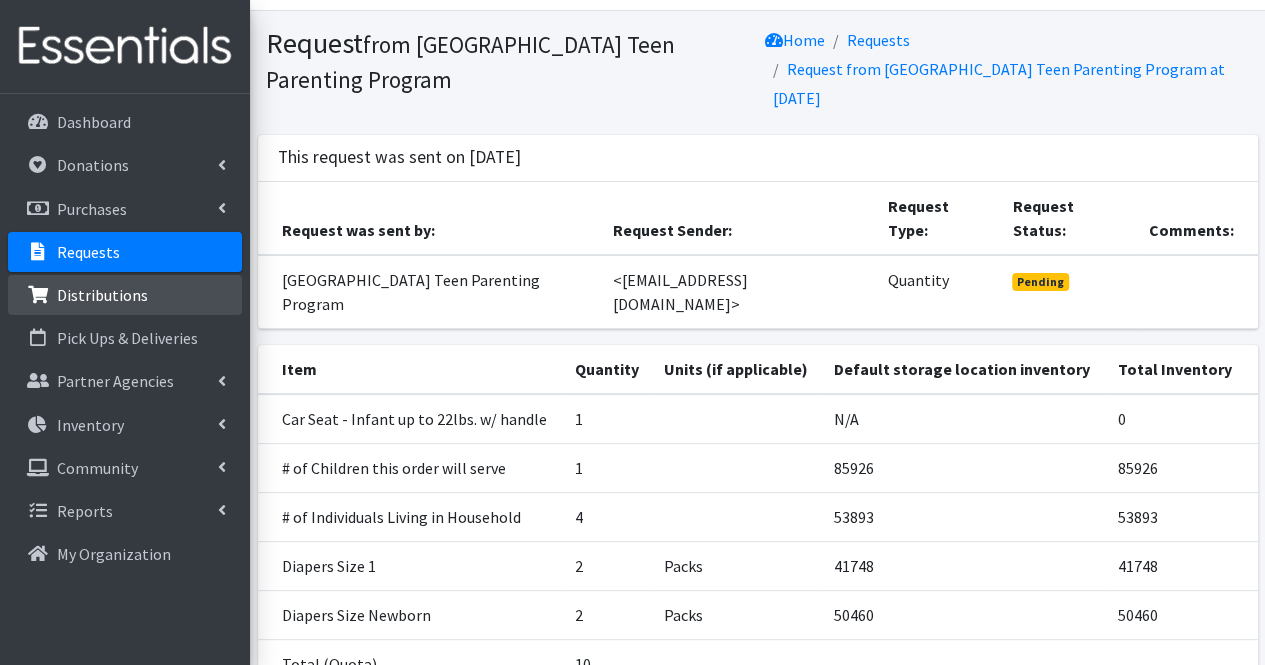click on "Distributions" at bounding box center (125, 295) 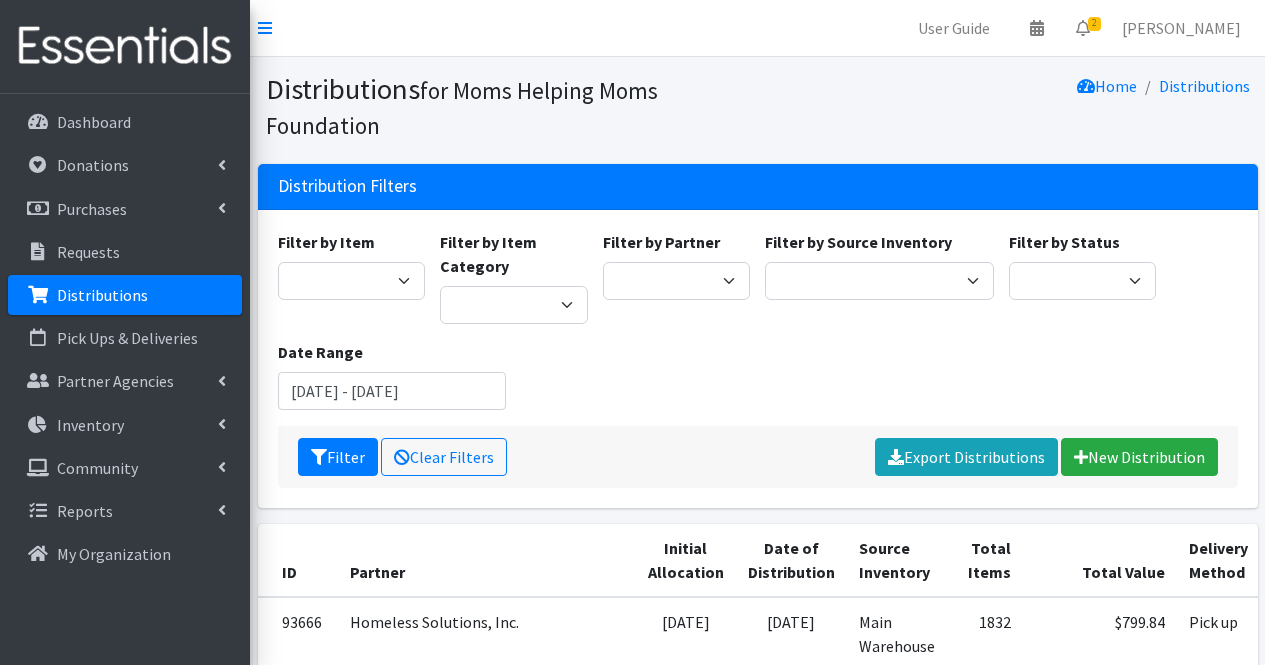 scroll, scrollTop: 0, scrollLeft: 0, axis: both 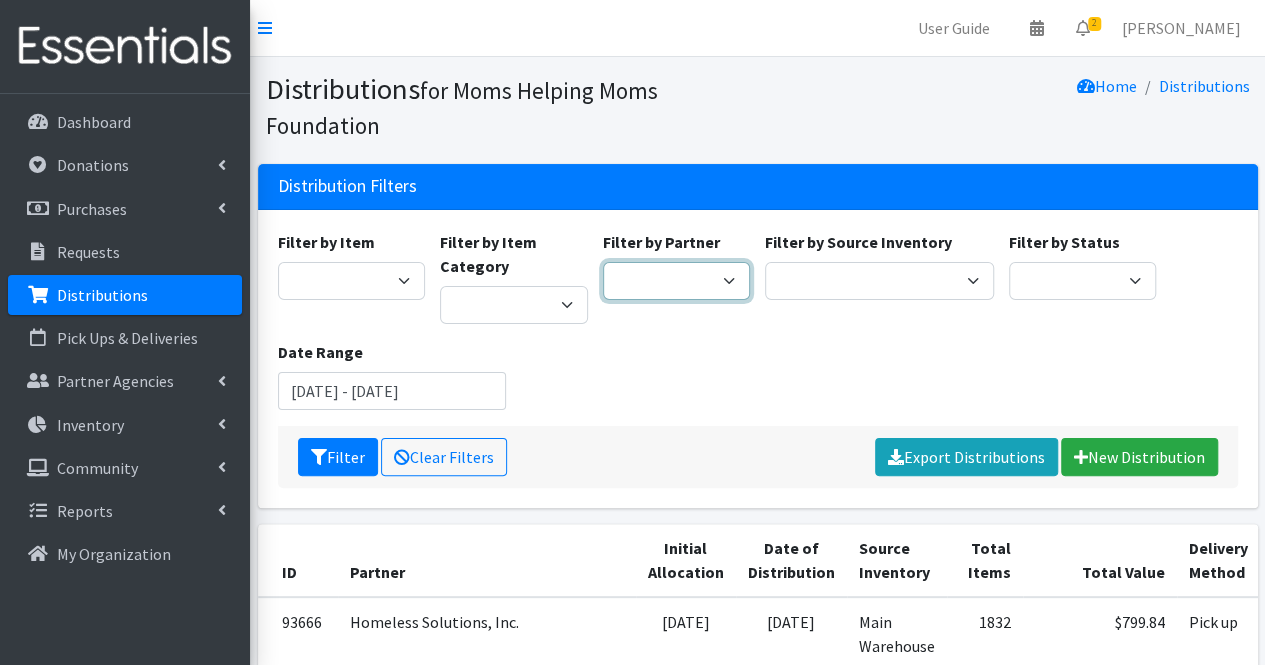 click on "Acenda Integrated Health - FSC
Acenda Integrated Health - Maternal Health
Alternatives, Inc/Franklin House
AngelaCARES, Inc.
Bayway Family Success Center (Prevention Links)
Bergen Family Center/Bridges Family Success Center
Black Interest Team Enterprise (BITE)
Bring Dinner Home/Camden Street School
Casa de Oracion Restauration Center - UWGUC
CASA of Union County
Children's Home Society (Exchange Parent Aide)
Children's Home Society of NJ
Children's Home Society of NJ - Healthy Women Healthy Families
Children's Home Society of NJ - WIC Mercer County
Children's Specialized Hospital
Christ Child Society of Summit
Community Coordinated Child Care & Union County Council for Young Children
Community Events
Covenant House NJ/Raphael's Life House
Department of Children Protection & Permanency
Elizabeth Public Library
Embrella
Emergency Distribution
Family Link, Regional Early Intervention Collaborative
Feeding Hands Pantry
Flemington Area Food Pantry
GRACE" at bounding box center [677, 281] 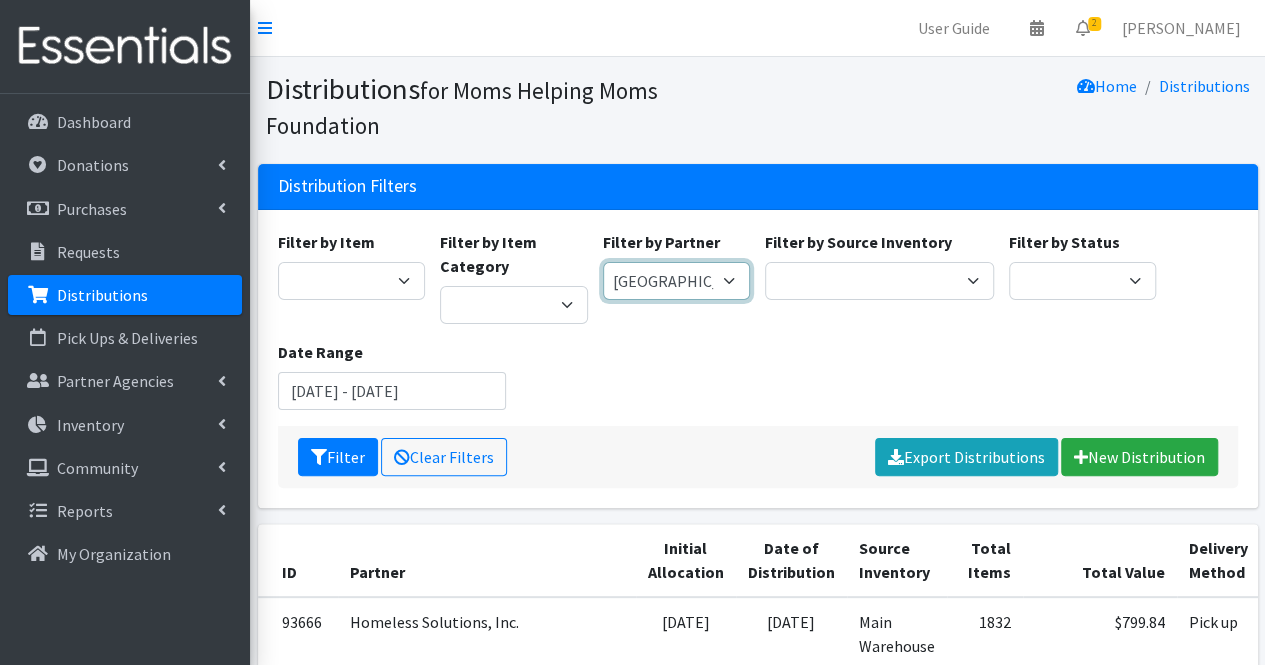 click on "Acenda Integrated Health - FSC
Acenda Integrated Health - Maternal Health
Alternatives, Inc/Franklin House
AngelaCARES, Inc.
Bayway Family Success Center (Prevention Links)
Bergen Family Center/Bridges Family Success Center
Black Interest Team Enterprise (BITE)
Bring Dinner Home/Camden Street School
Casa de Oracion Restauration Center - UWGUC
CASA of Union County
Children's Home Society (Exchange Parent Aide)
Children's Home Society of NJ
Children's Home Society of NJ - Healthy Women Healthy Families
Children's Home Society of NJ - WIC Mercer County
Children's Specialized Hospital
Christ Child Society of Summit
Community Coordinated Child Care & Union County Council for Young Children
Community Events
Covenant House NJ/Raphael's Life House
Department of Children Protection & Permanency
Elizabeth Public Library
Embrella
Emergency Distribution
Family Link, Regional Early Intervention Collaborative
Feeding Hands Pantry
Flemington Area Food Pantry
GRACE" at bounding box center (677, 281) 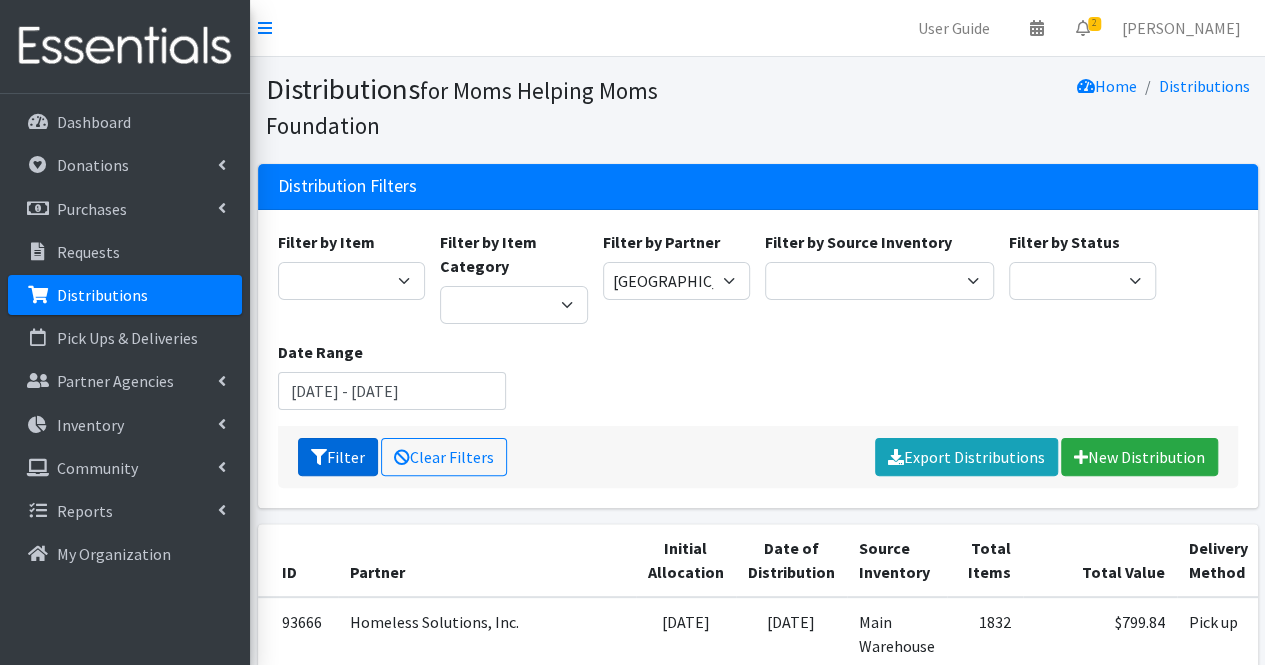 click on "Filter" at bounding box center (338, 457) 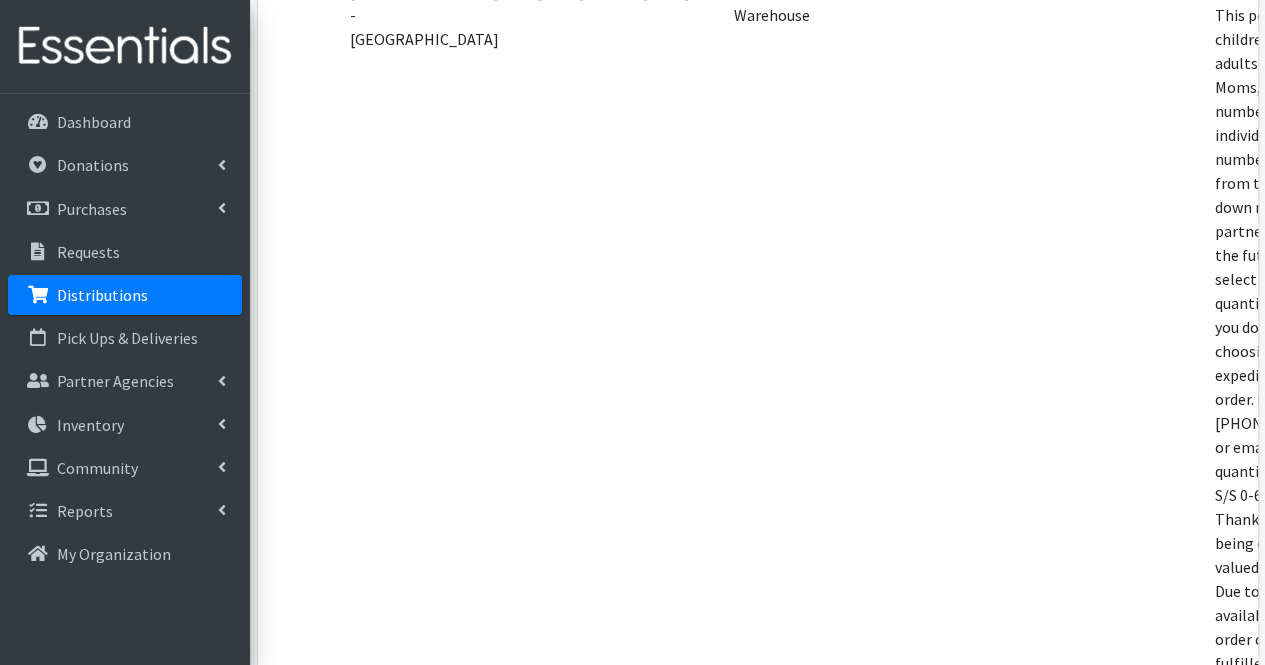scroll, scrollTop: 1065, scrollLeft: 0, axis: vertical 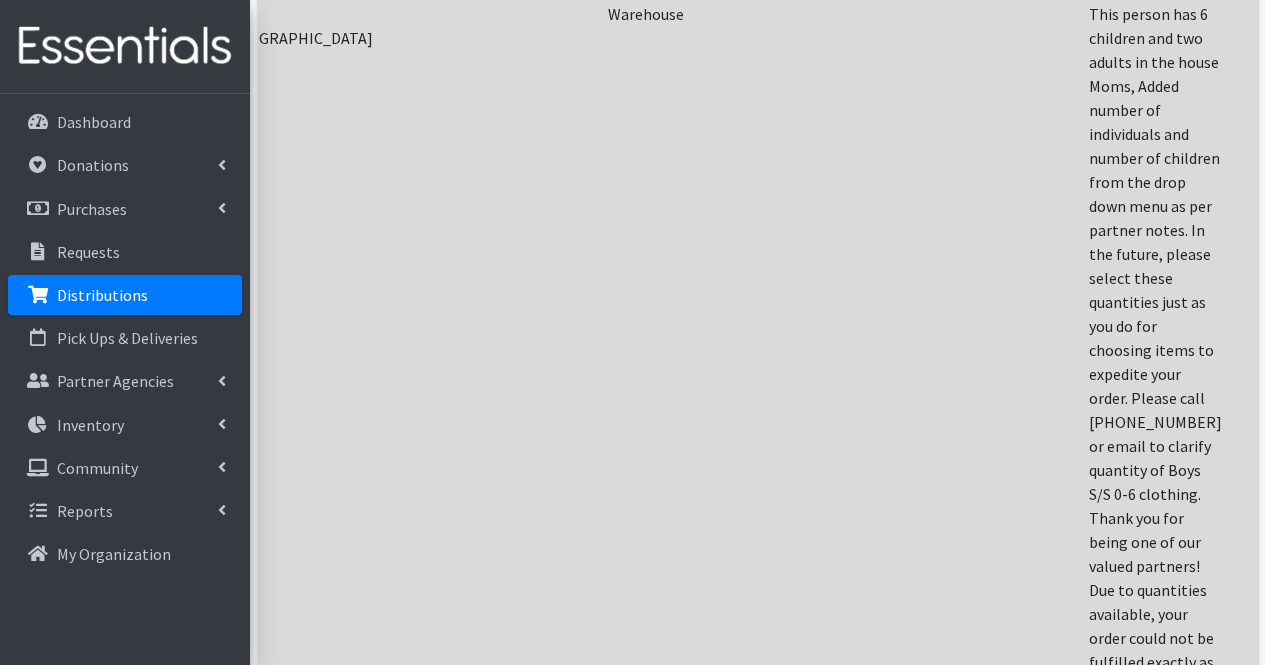 click on "View" at bounding box center (1372, -8) 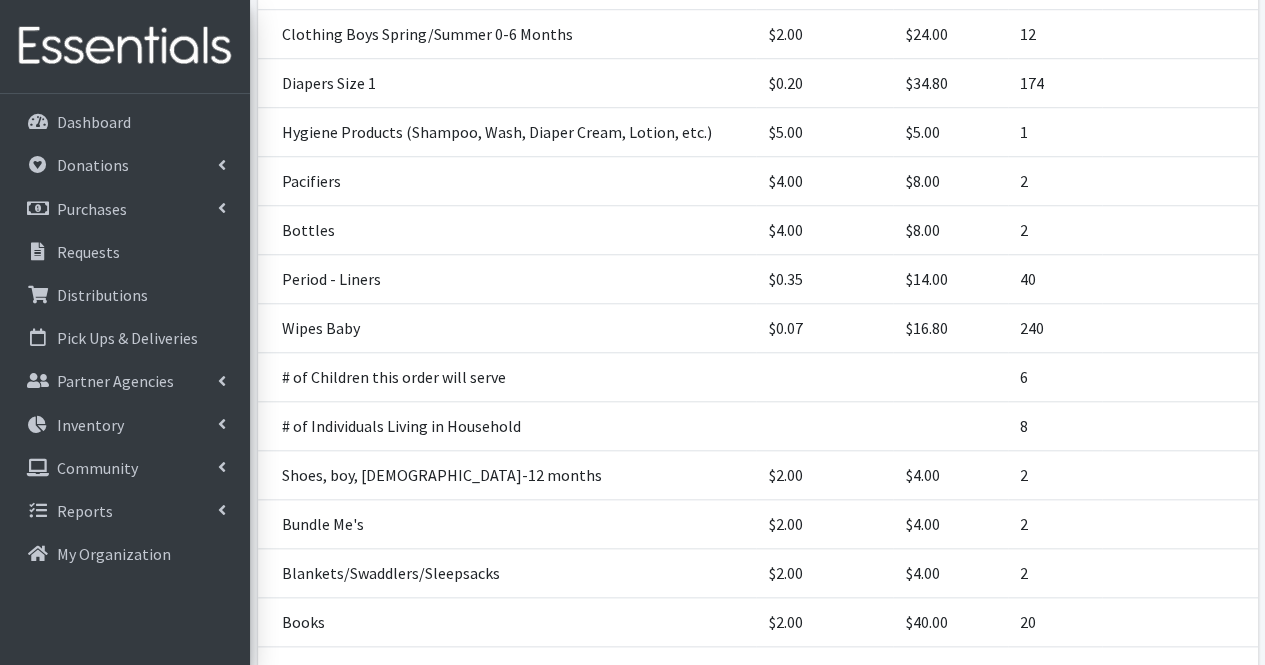 scroll, scrollTop: 804, scrollLeft: 0, axis: vertical 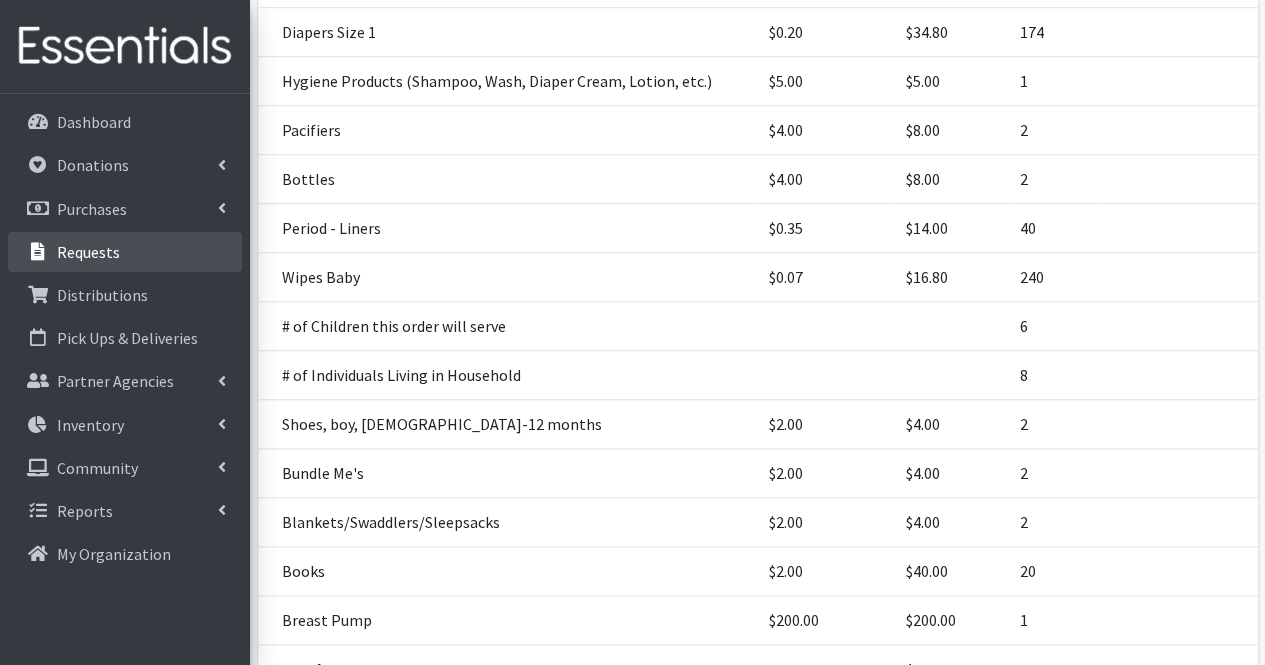 click on "Requests" at bounding box center [88, 252] 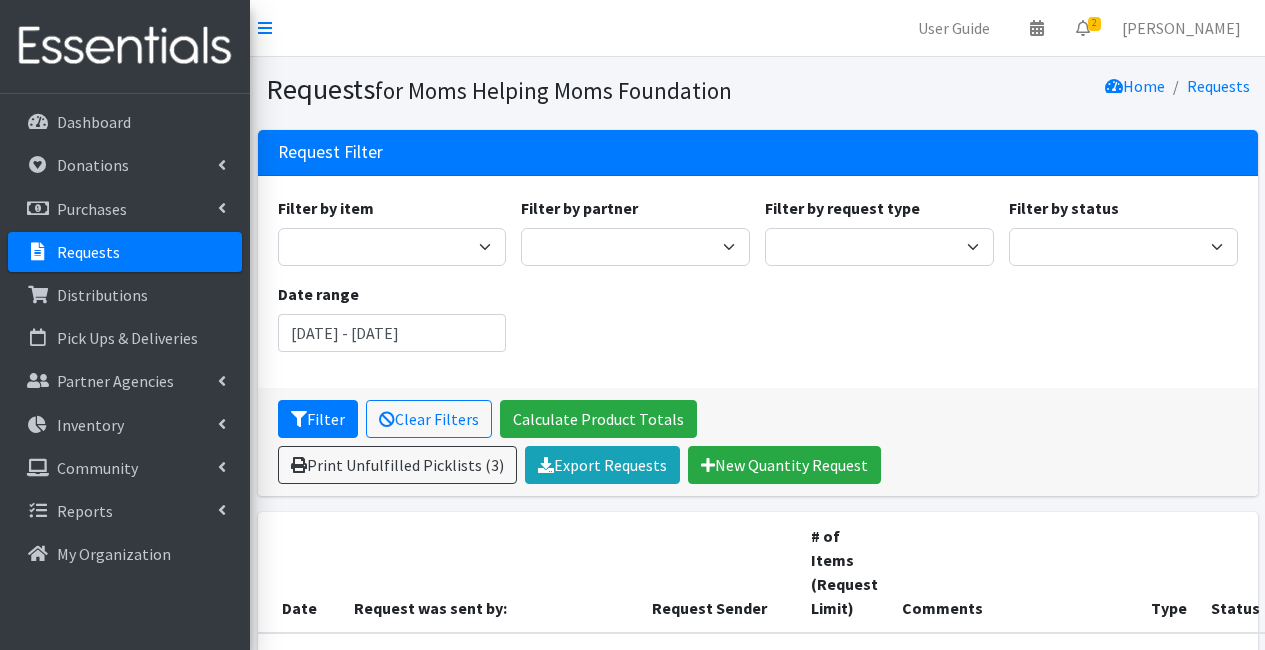 scroll, scrollTop: 0, scrollLeft: 0, axis: both 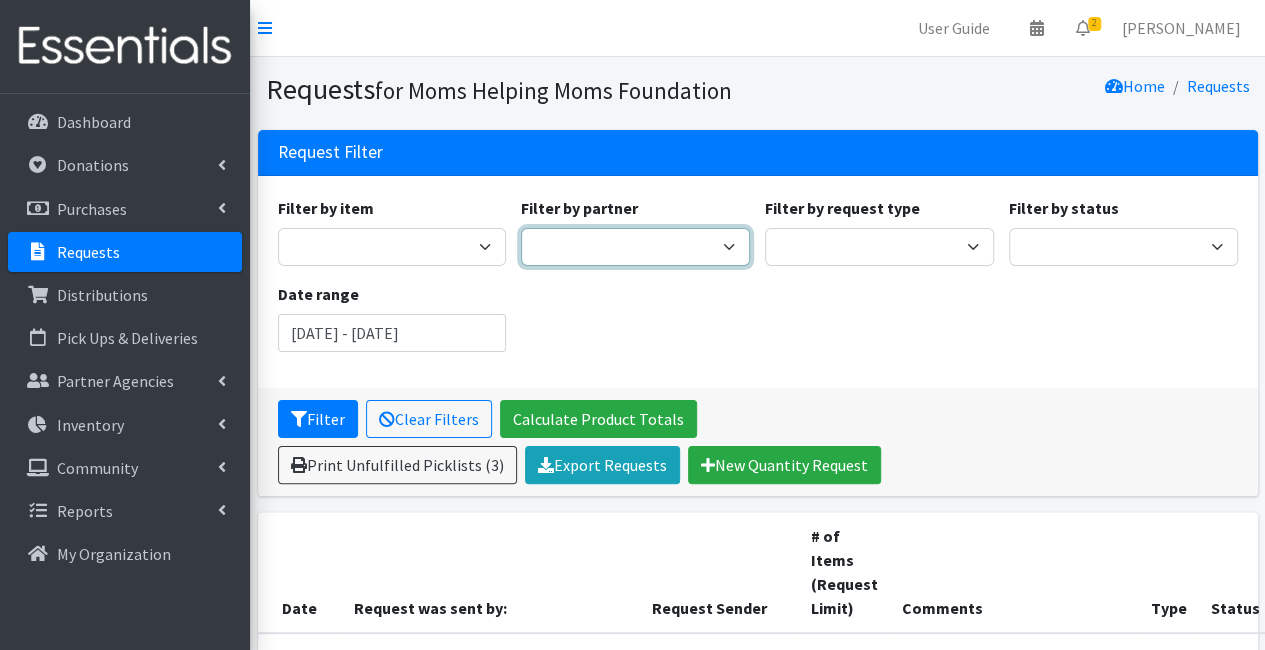 click on "A Better Choice Empowerment Center
Acenda Integrated Health - FSC
Acenda Integrated Health - Maternal Health
Alternatives, Inc/Franklin House
AngelaCARES, Inc.
Angels for Action, Inc
Bayway Family Success Center (Prevention Links)
Bergen Family Center/Bridges Family Success Center
Black Interest Team Enterprise (BITE)
Bridget Cuter
Bring Dinner Home/Camden Street School
Casa de Oracion Restauration Center - UWGUC
CASA of Union County
Centro Casa de Gloria Church - UWGUC
Chestnut Street Community Church - UWGUC
Children's Home Society (Exchange Parent Aide)
Children's Home Society of NJ
Children's Home Society of NJ - Healthy Women Healthy Families
Children's Home Society of NJ - WIC Mercer County
Children's Specialized Hospital
Christ Child Society of Summit
Community Coordinated Child Care & Union County Council for Young Children
Community Events
Community Service Association
Comunidad Cristiana - UWGUC
Covenant House NJ/Raphael's Life House" at bounding box center (635, 247) 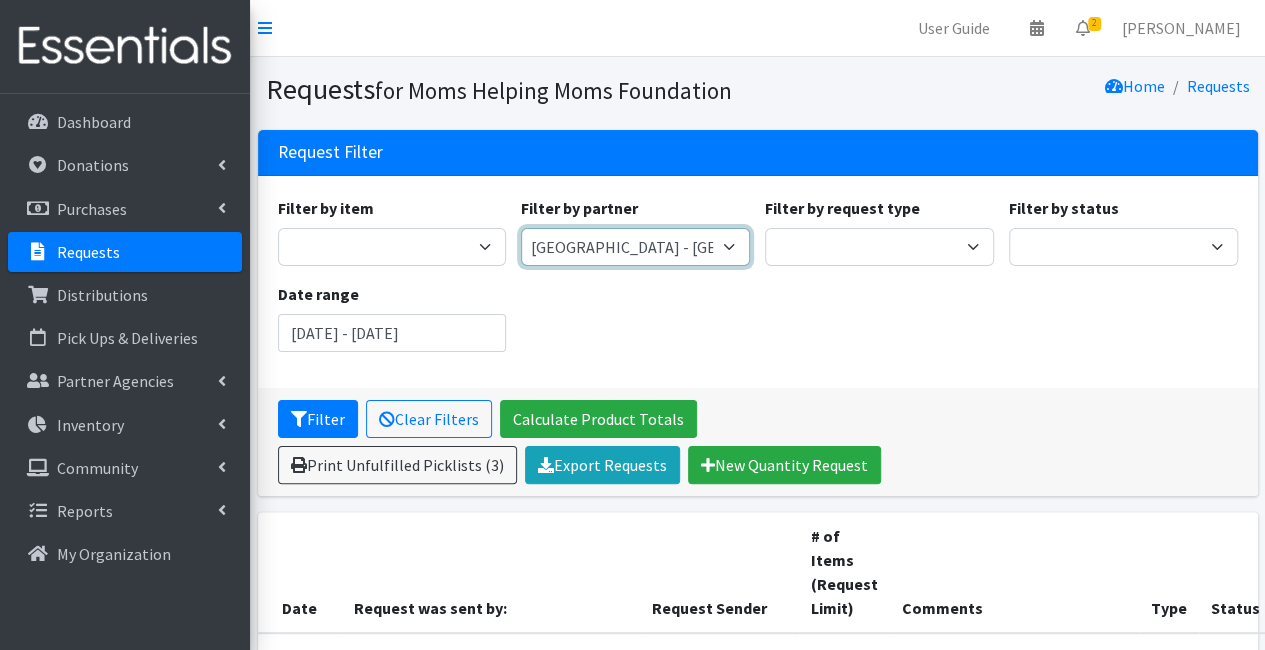 click on "A Better Choice Empowerment Center
Acenda Integrated Health - FSC
Acenda Integrated Health - Maternal Health
Alternatives, Inc/Franklin House
AngelaCARES, Inc.
Angels for Action, Inc
Bayway Family Success Center (Prevention Links)
Bergen Family Center/Bridges Family Success Center
Black Interest Team Enterprise (BITE)
Bridget Cuter
Bring Dinner Home/Camden Street School
Casa de Oracion Restauration Center - UWGUC
CASA of Union County
Centro Casa de Gloria Church - UWGUC
Chestnut Street Community Church - UWGUC
Children's Home Society (Exchange Parent Aide)
Children's Home Society of NJ
Children's Home Society of NJ - Healthy Women Healthy Families
Children's Home Society of NJ - WIC Mercer County
Children's Specialized Hospital
Christ Child Society of Summit
Community Coordinated Child Care & Union County Council for Young Children
Community Events
Community Service Association
Comunidad Cristiana - UWGUC
Covenant House NJ/Raphael's Life House" at bounding box center [635, 247] 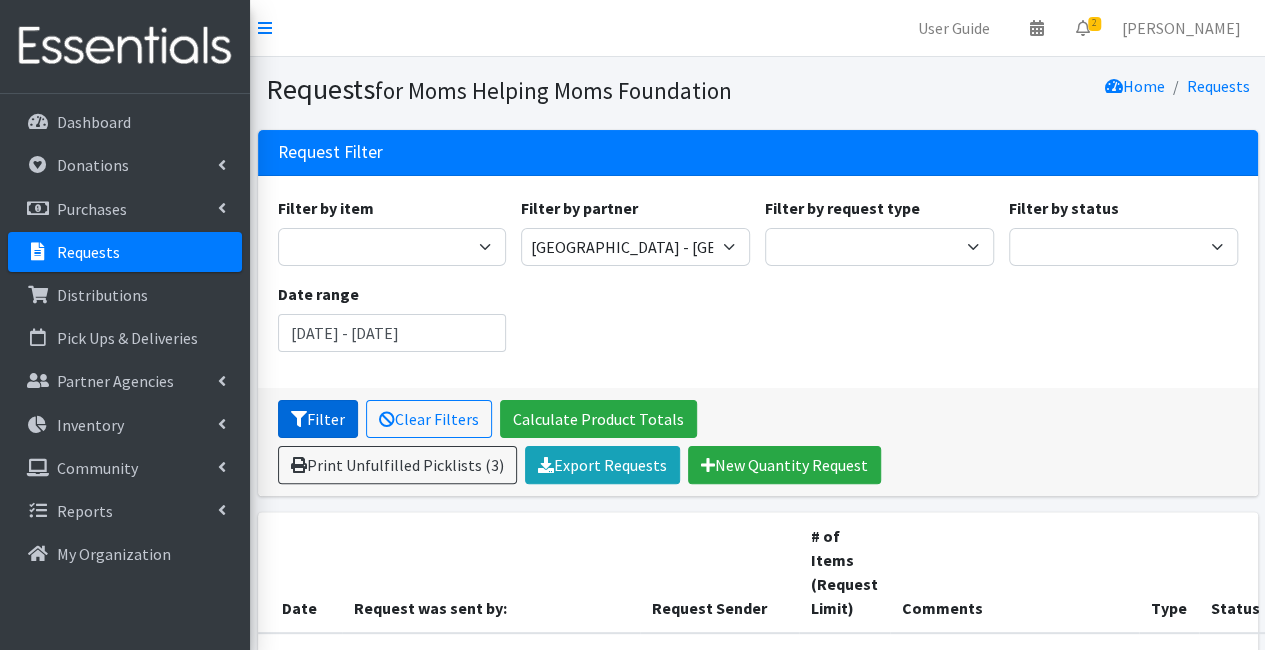 click on "Filter" at bounding box center (318, 419) 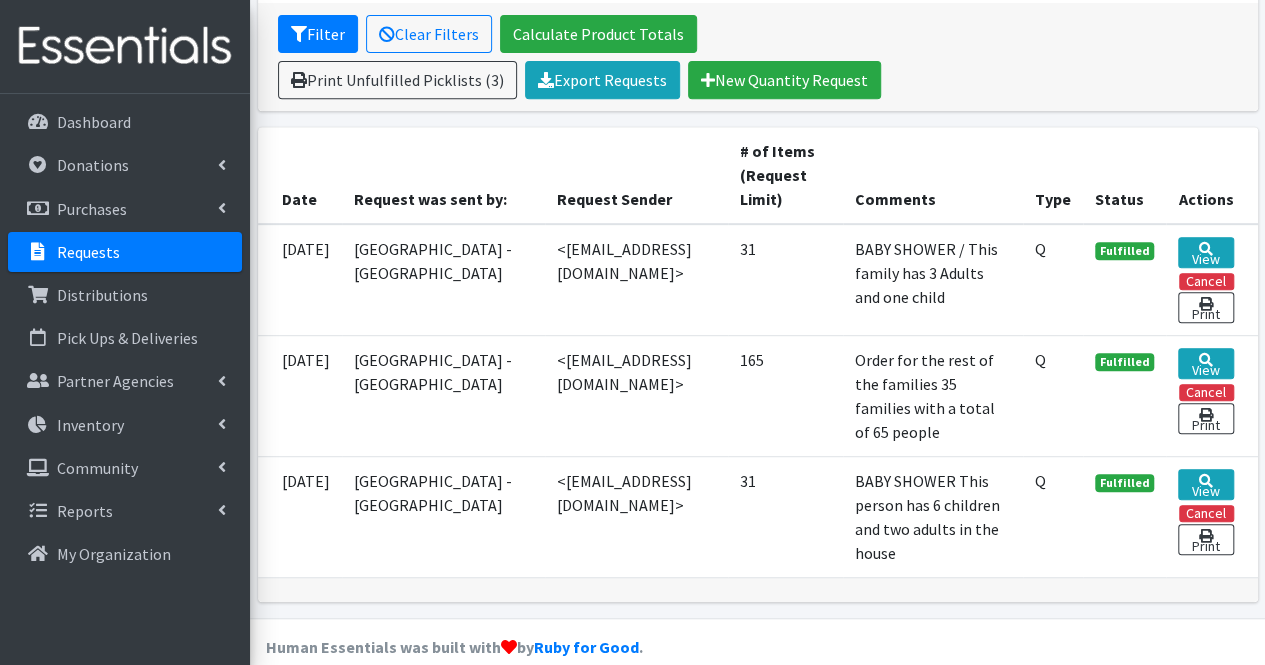 scroll, scrollTop: 397, scrollLeft: 0, axis: vertical 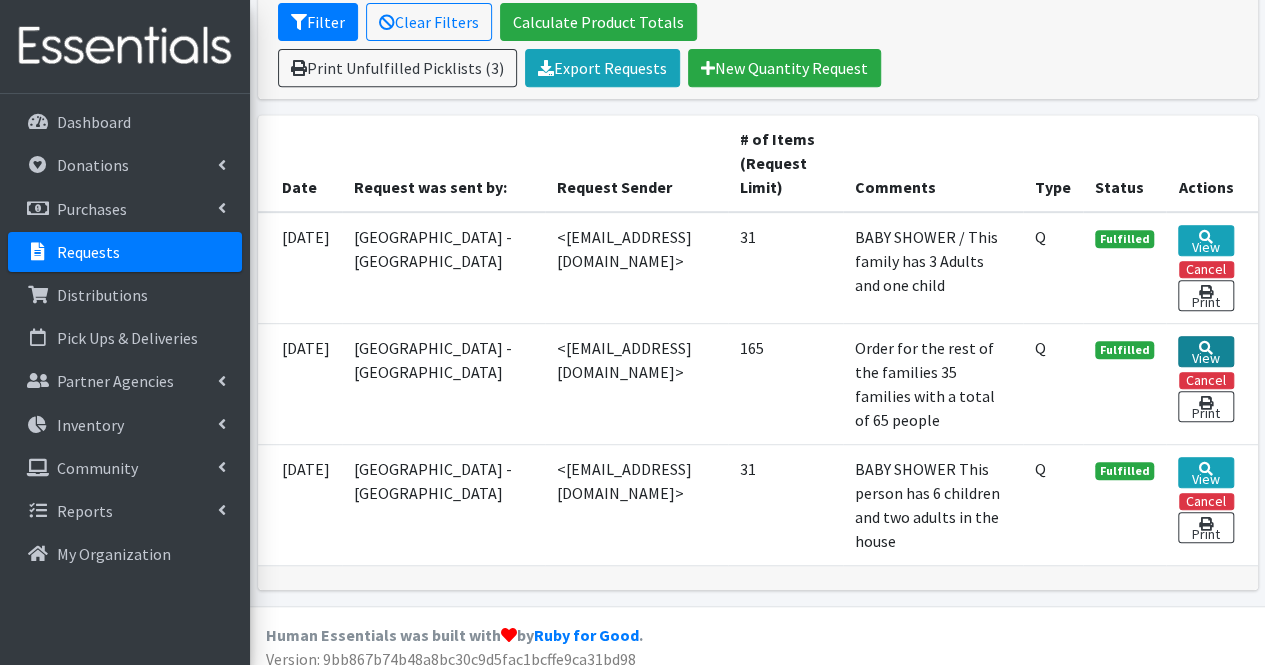 click on "View" at bounding box center (1205, 351) 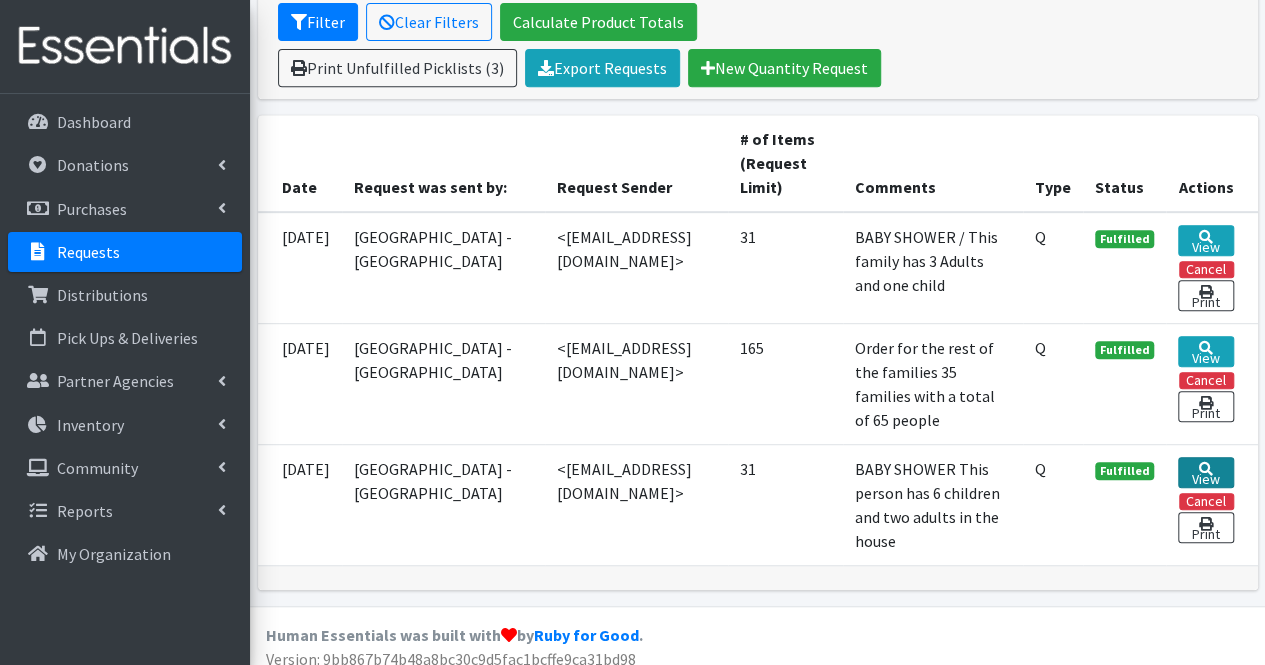 click on "View" at bounding box center [1205, 472] 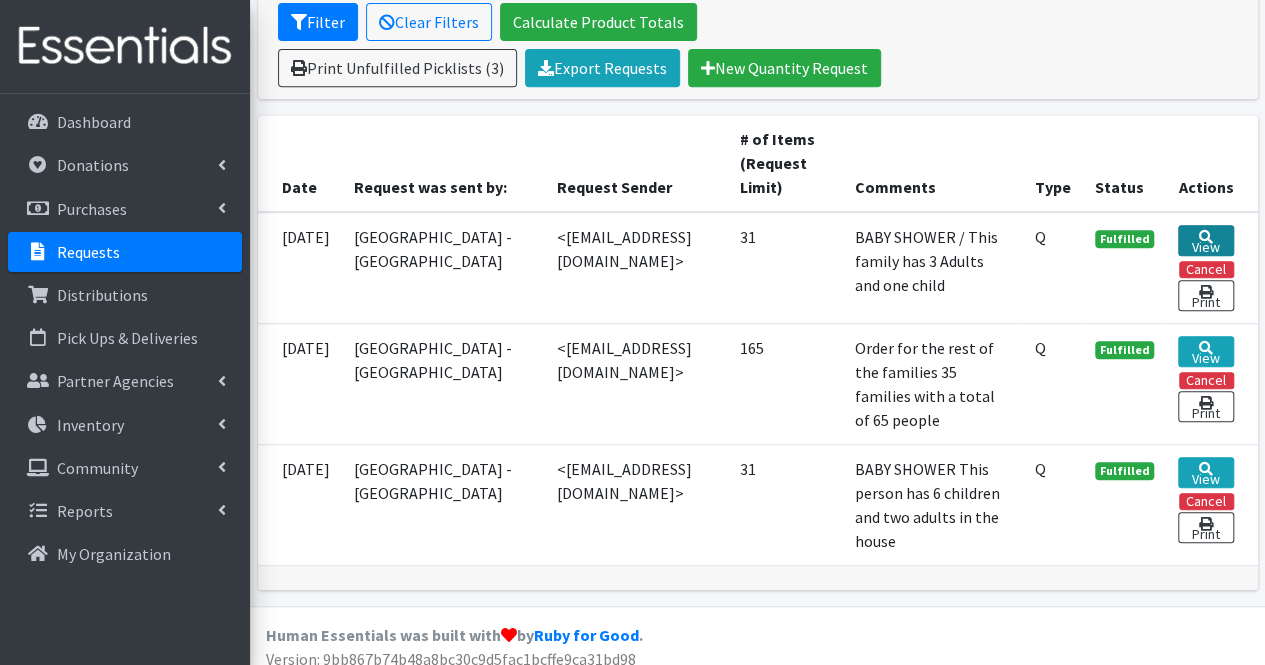 drag, startPoint x: 1234, startPoint y: 231, endPoint x: 1202, endPoint y: 243, distance: 34.176014 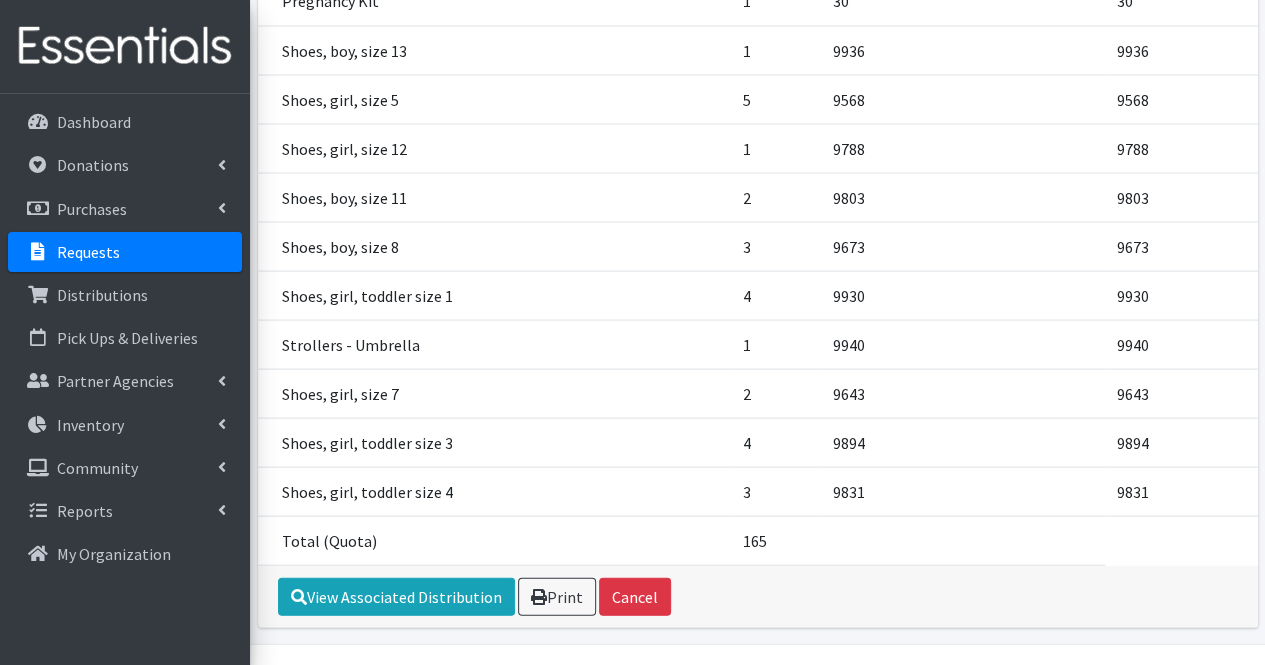 scroll, scrollTop: 1869, scrollLeft: 0, axis: vertical 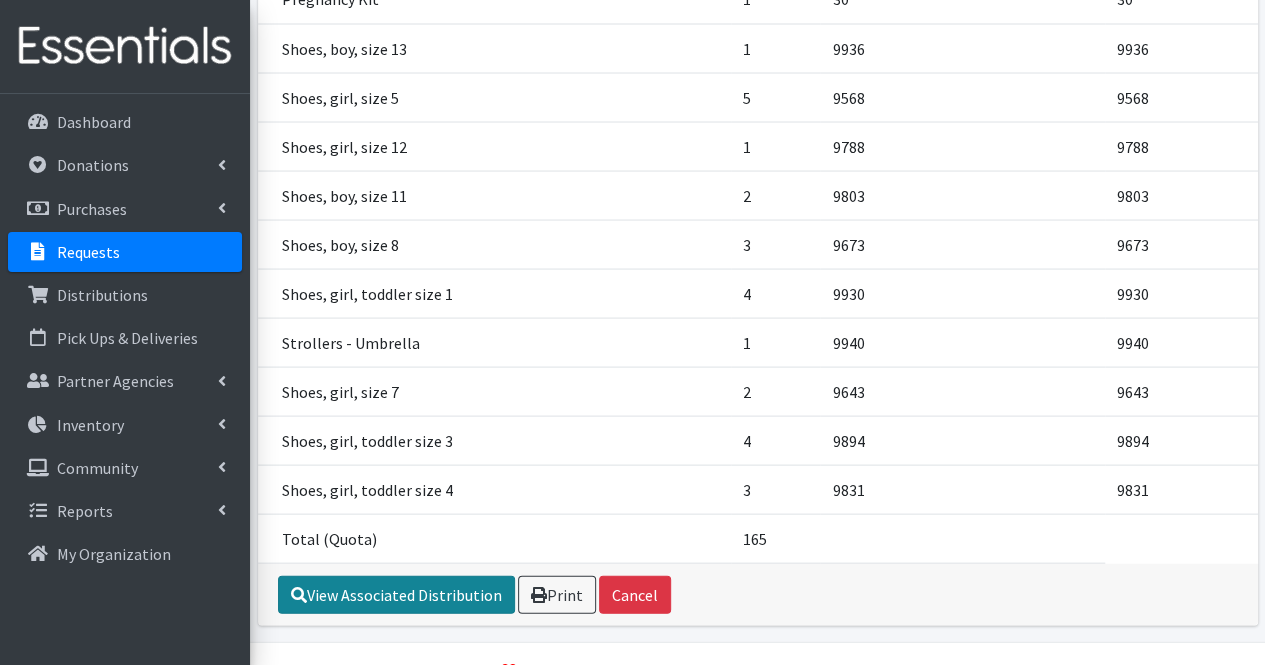 click on "View Associated Distribution" at bounding box center [396, 594] 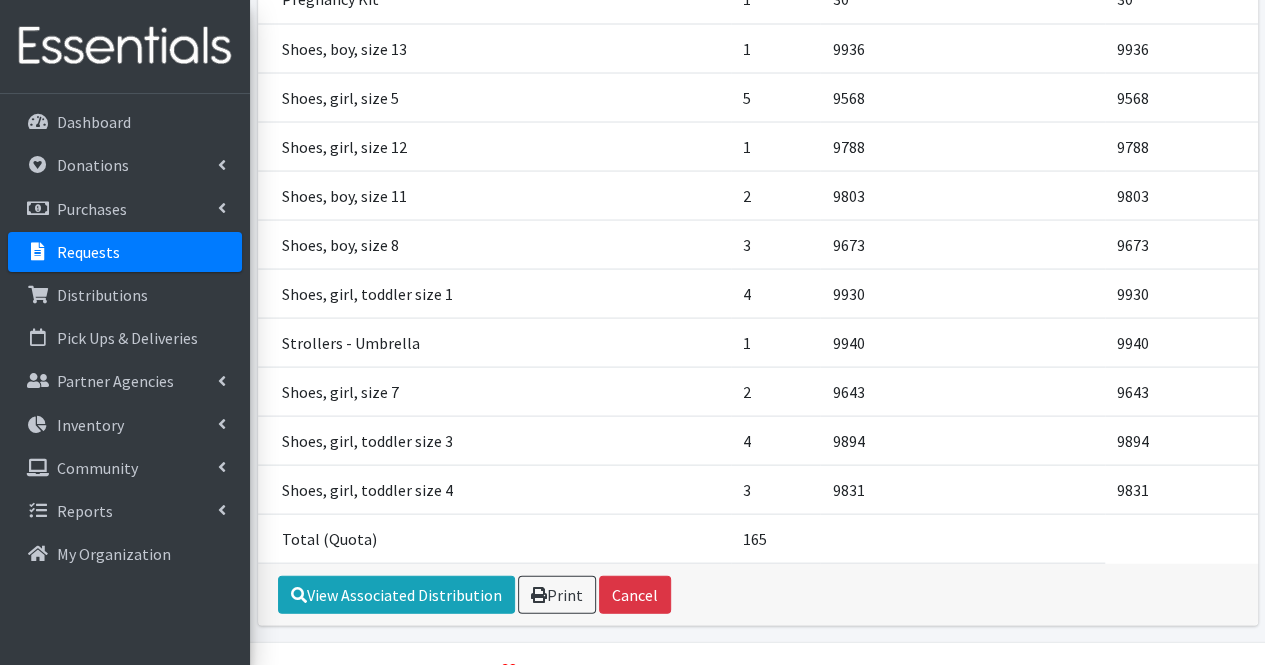 click on "Shoes, girl, toddler size 3" at bounding box center (495, 440) 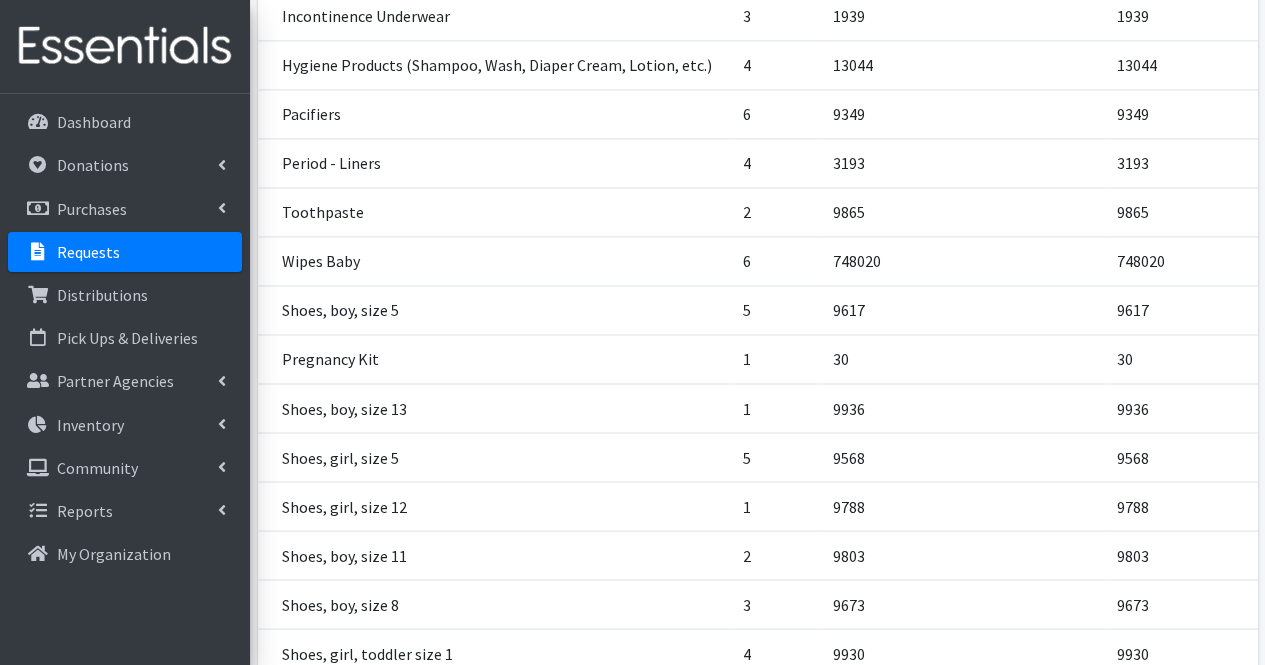 scroll, scrollTop: 1502, scrollLeft: 0, axis: vertical 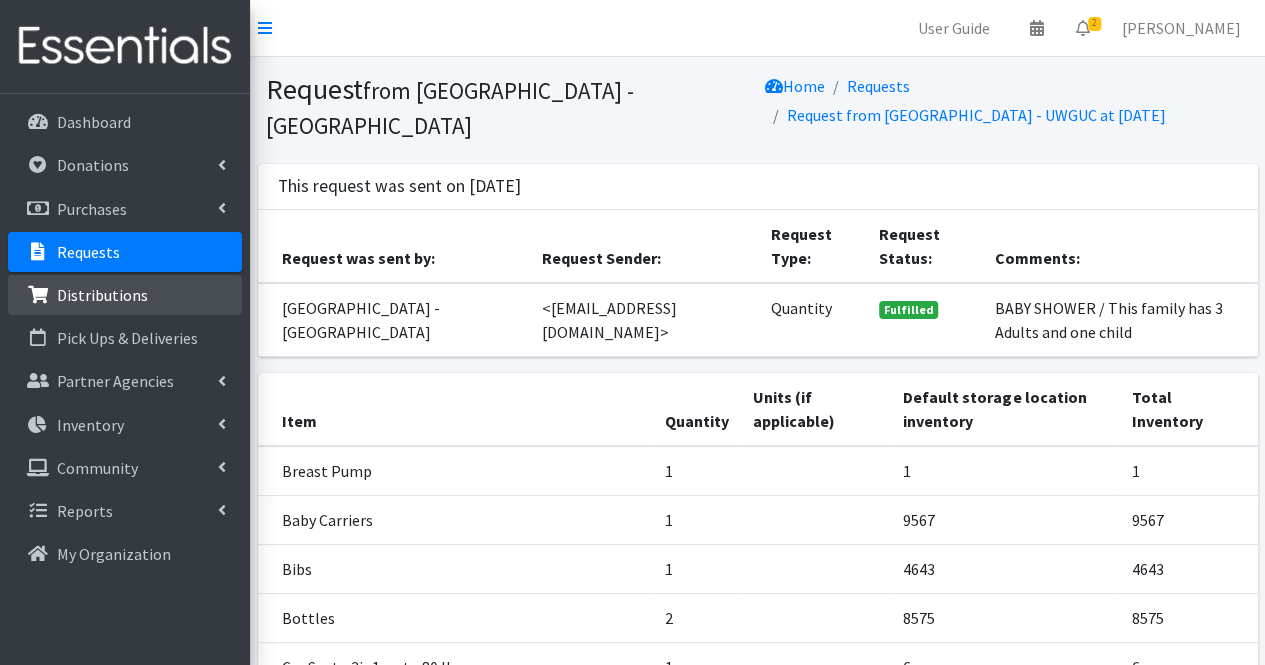 click on "Distributions" at bounding box center [102, 295] 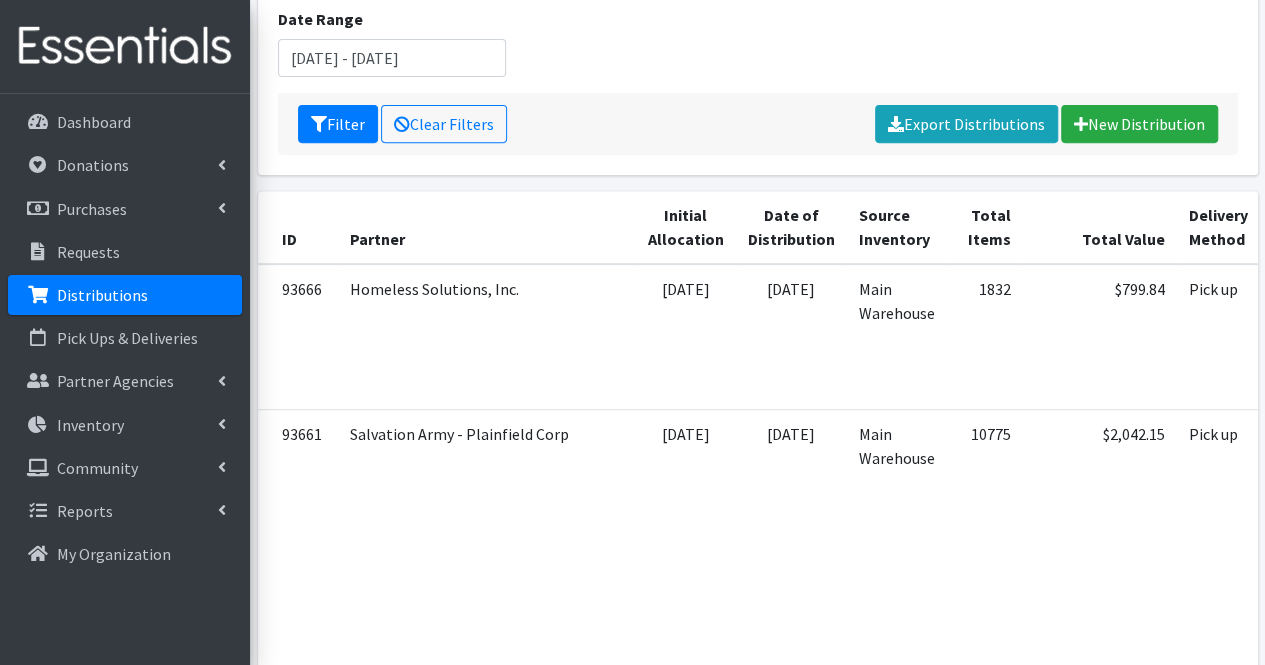 scroll, scrollTop: 350, scrollLeft: 0, axis: vertical 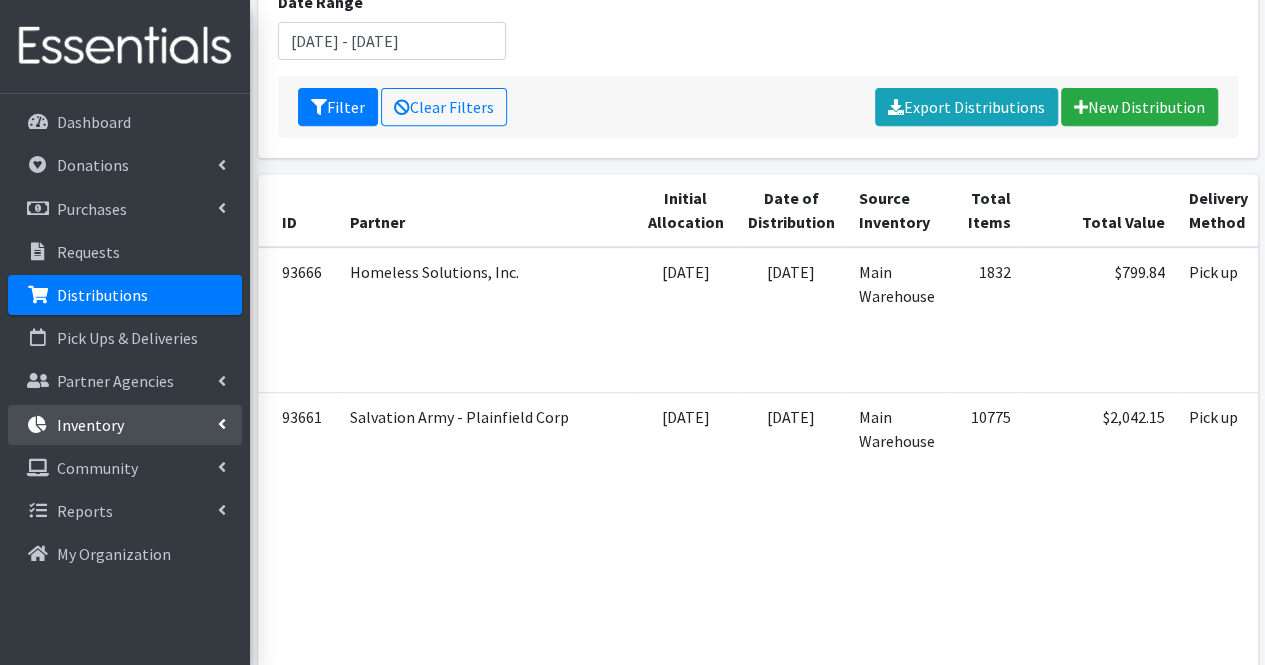 click on "Inventory" at bounding box center (125, 425) 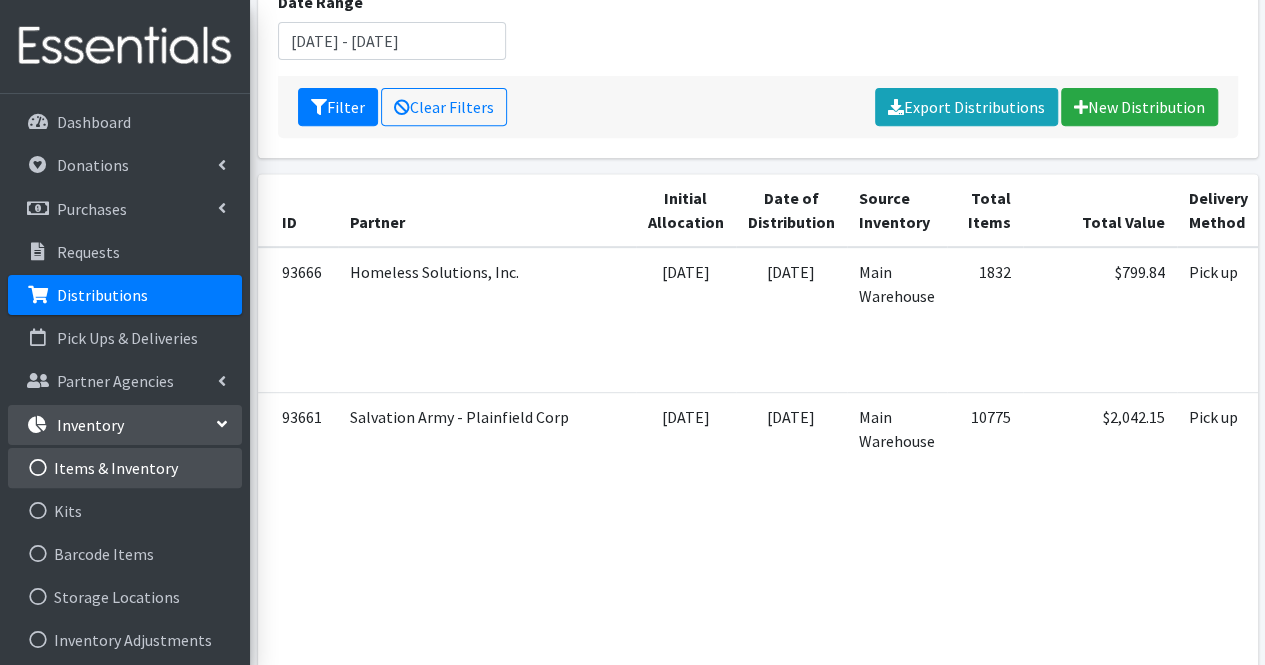 click on "Items & Inventory" at bounding box center (125, 468) 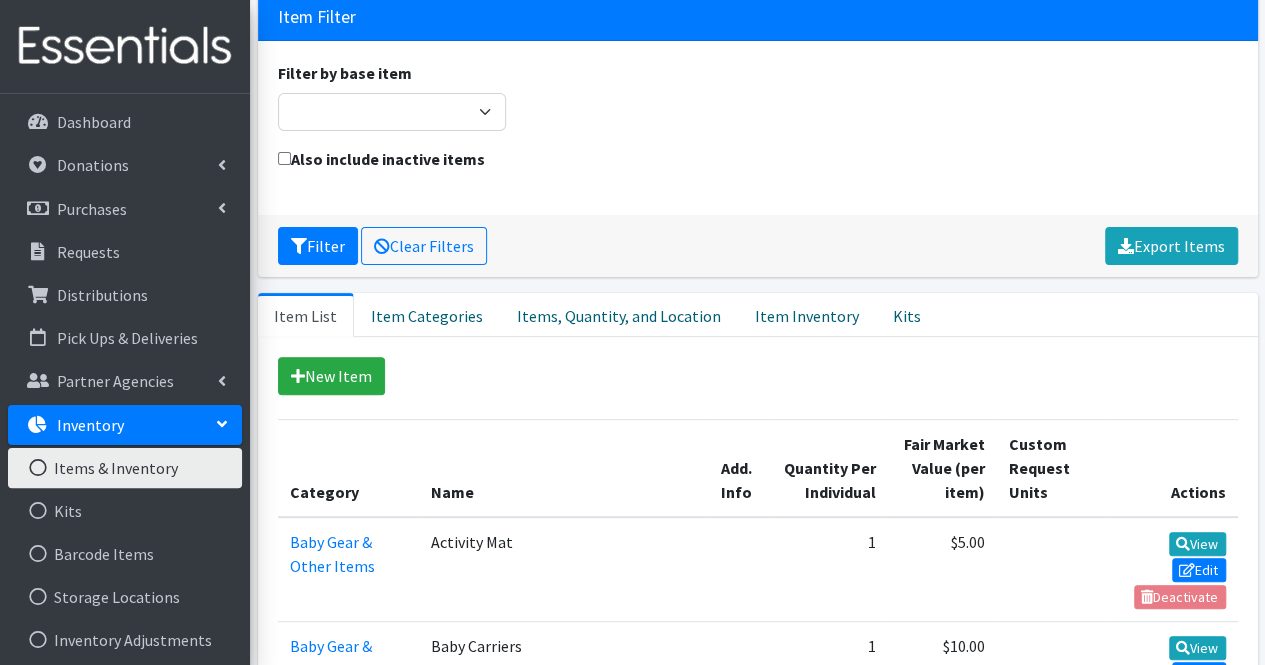 scroll, scrollTop: 173, scrollLeft: 0, axis: vertical 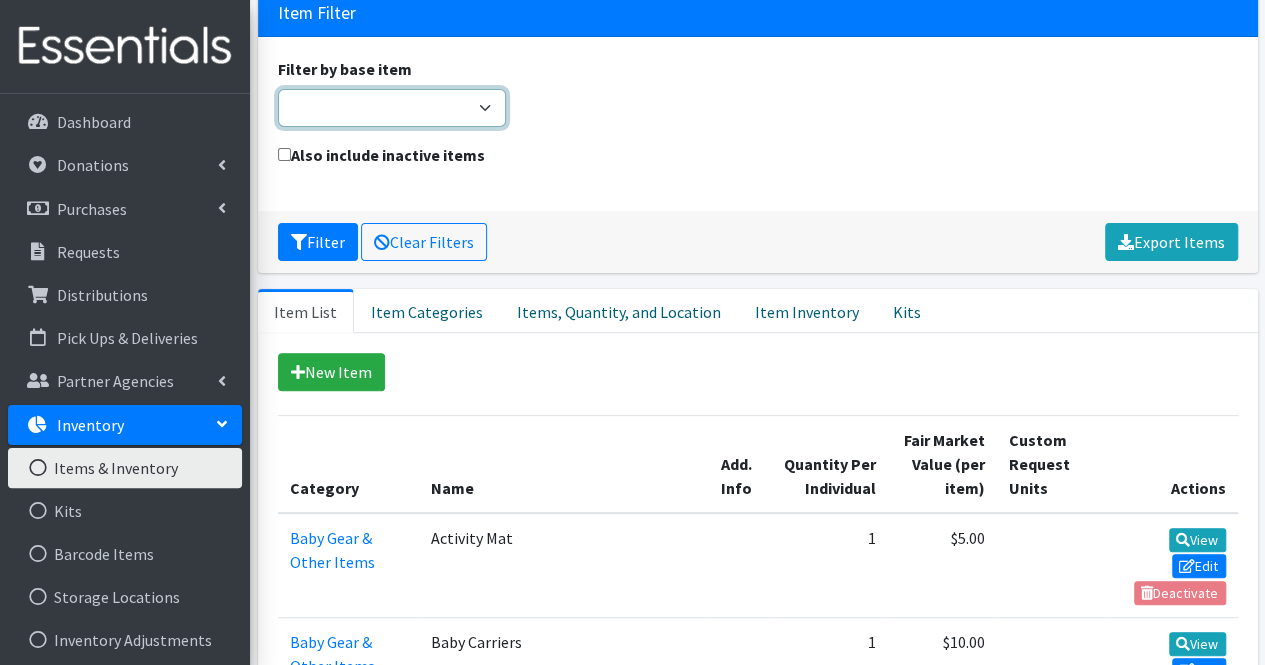 click on "Adult Briefs (Large/X-Large)
Adult Briefs (Medium/Large)
Adult Briefs (Small/Medium)
Adult Briefs (XXL)
Adult Cloth Diapers (Large/XL/XXL)
Adult Cloth Diapers (Small/Medium)
Adult Incontinence Pads
Bed Pads (Cloth)
Bed Pads (Disposable)
Bibs (Adult & Child)
Cloth Diapers (AIO's/Pocket)
Cloth Diapers (Covers)
Cloth Diapers (Plastic Cover Pants)
Cloth Diapers (Prefolds & Fitted)
Cloth Inserts (For Cloth Diapers)
Cloth Potty Training Pants/Underwear
Cloth Swimmers (Kids)
Diaper Rash Cream/Powder
Disposable Inserts
Kids L/XL (60-125 lbs)
Kids (Newborn)
Kids (Preemie)
Kids Pull-Ups (2T-3T)
Kids Pull-Ups (3T-4T)
Kids Pull-Ups (4T-5T)
Kids Pull-Ups (5T-6T)
Kids (Size 1)
Kids (Size 2)
Kids (Size 3)
Kids (Size 4)
Kids (Size 5)
Kids (Size 6)
Kids S/M (38-65 lbs)
Kit
Liners (Incontinence)
Liners (Menstrual)
Other
Pads
Swimmers
Tampons
Underpads (Pack)
Wipes (Adult)
Wipes (Baby)" at bounding box center (392, 108) 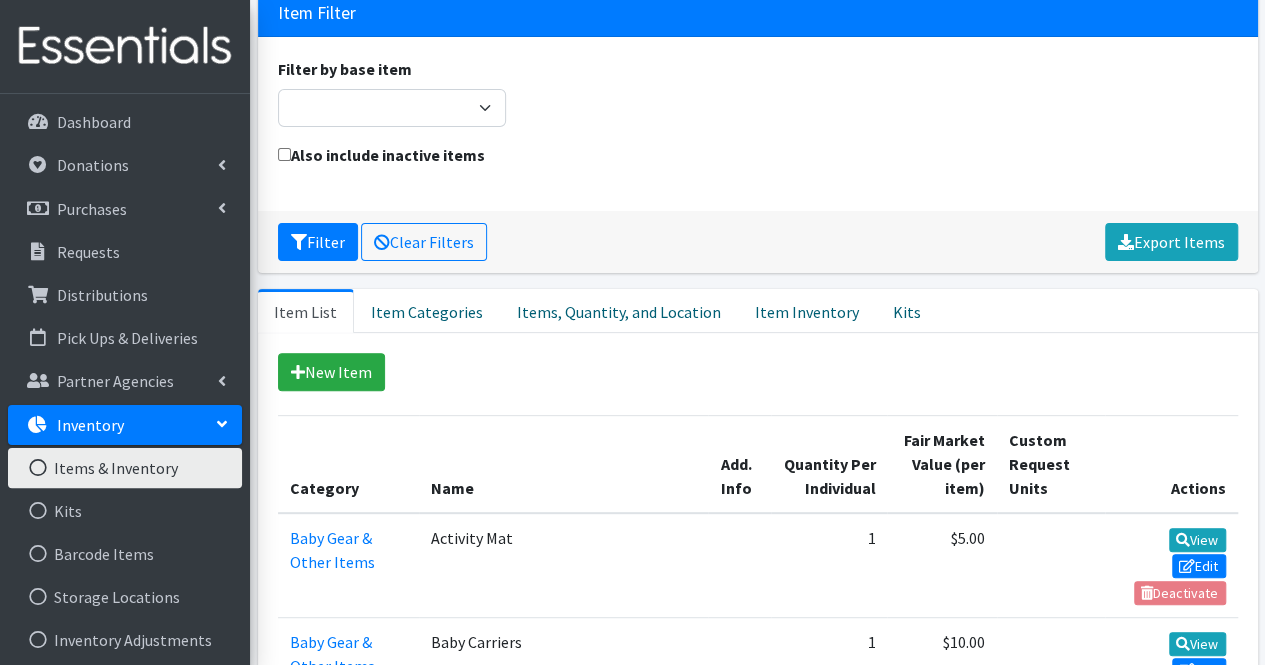 click on "Filter by base item
Adult Briefs (Large/X-Large)
Adult Briefs (Medium/Large)
Adult Briefs (Small/Medium)
Adult Briefs (XXL)
Adult Cloth Diapers (Large/XL/XXL)
Adult Cloth Diapers (Small/Medium)
Adult Incontinence Pads
Bed Pads (Cloth)
Bed Pads (Disposable)
Bibs (Adult & Child)
Cloth Diapers (AIO's/Pocket)
Cloth Diapers (Covers)
Cloth Diapers (Plastic Cover Pants)
Cloth Diapers (Prefolds & Fitted)
Cloth Inserts (For Cloth Diapers)
Cloth Potty Training Pants/Underwear
Cloth Swimmers (Kids)
Diaper Rash Cream/Powder
Disposable Inserts
Kids L/XL (60-125 lbs)
Kids (Newborn)
Kids (Preemie)
Kids Pull-Ups (2T-3T)
Kids Pull-Ups (3T-4T)
Kids Pull-Ups (4T-5T)
Kids Pull-Ups (5T-6T)
Kids (Size 1)
Kids (Size 2)
Kids (Size 3)
Kids (Size 4)
Kids (Size 5)
Kids (Size 6)
Kids S/M (38-65 lbs)
Kit
Liners (Incontinence)
Liners (Menstrual)
Other
Pads
Swimmers
Tampons
Underpads (Pack)
Wipes (Adult)
Wipes (Baby)" at bounding box center (757, 100) 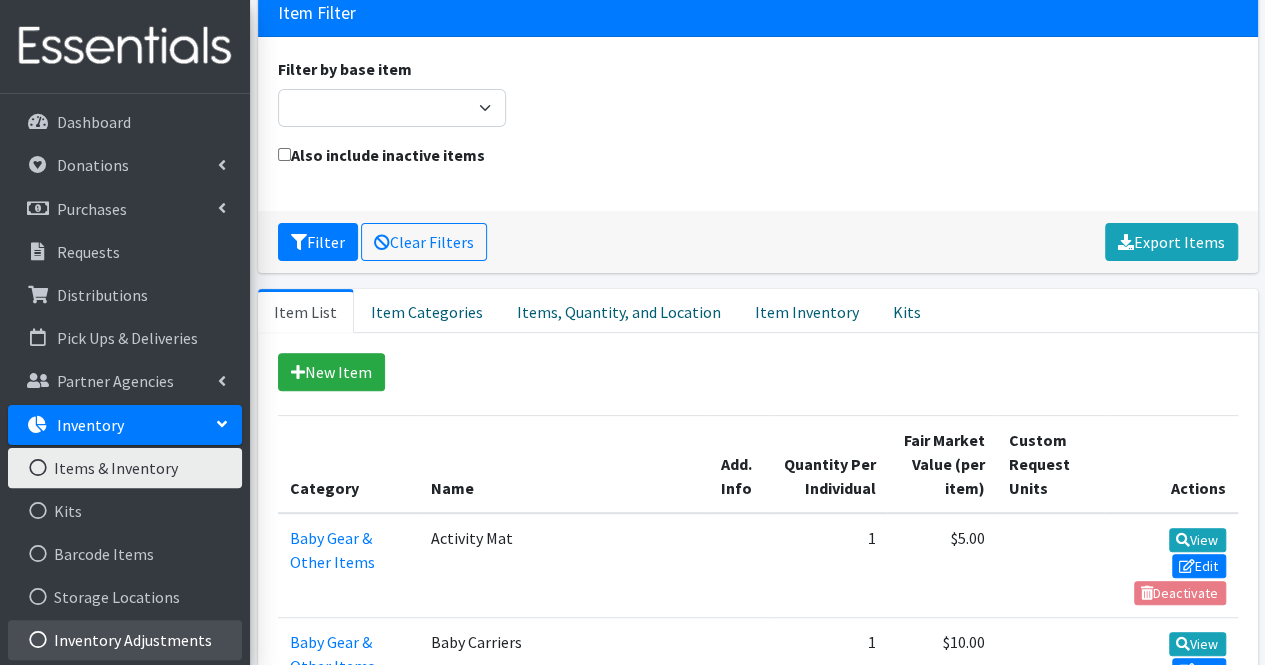 scroll, scrollTop: 176, scrollLeft: 0, axis: vertical 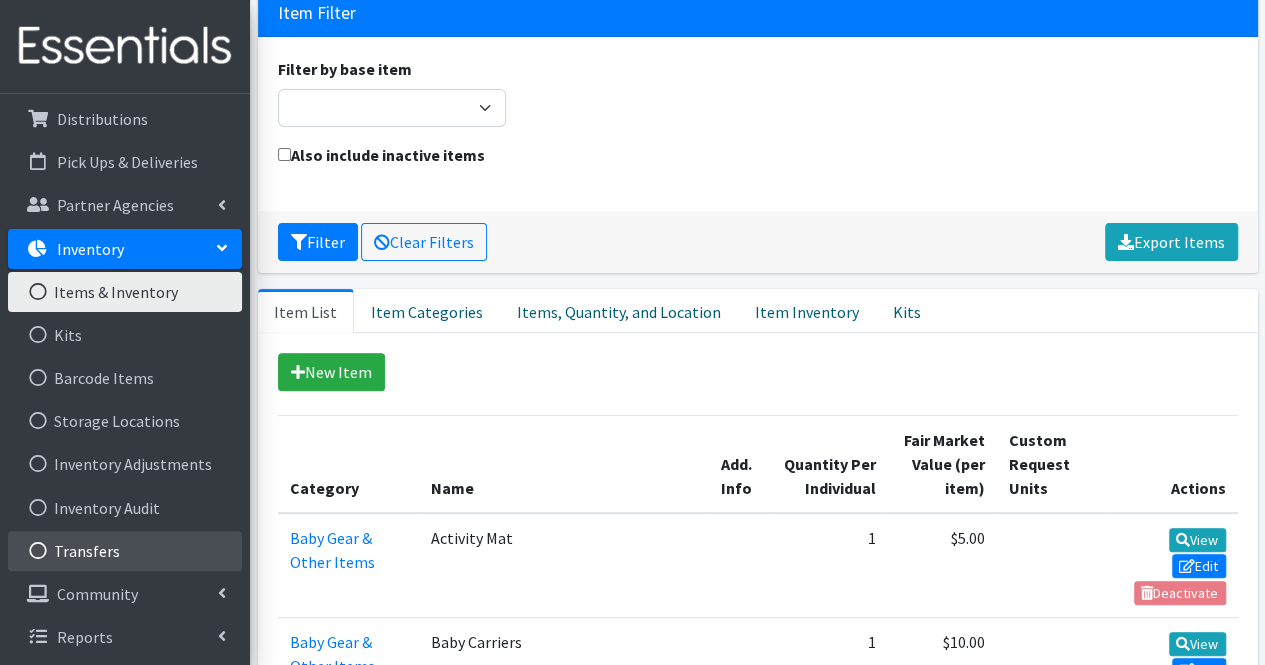 click on "Transfers" at bounding box center (125, 551) 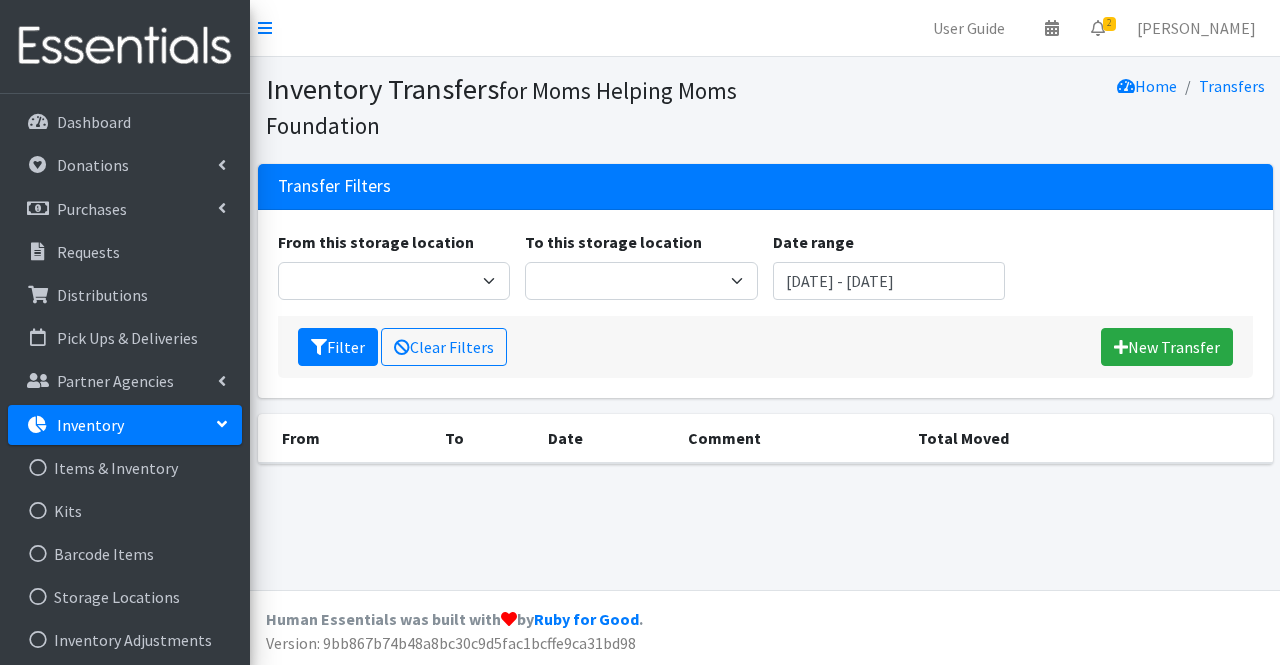 scroll, scrollTop: 0, scrollLeft: 0, axis: both 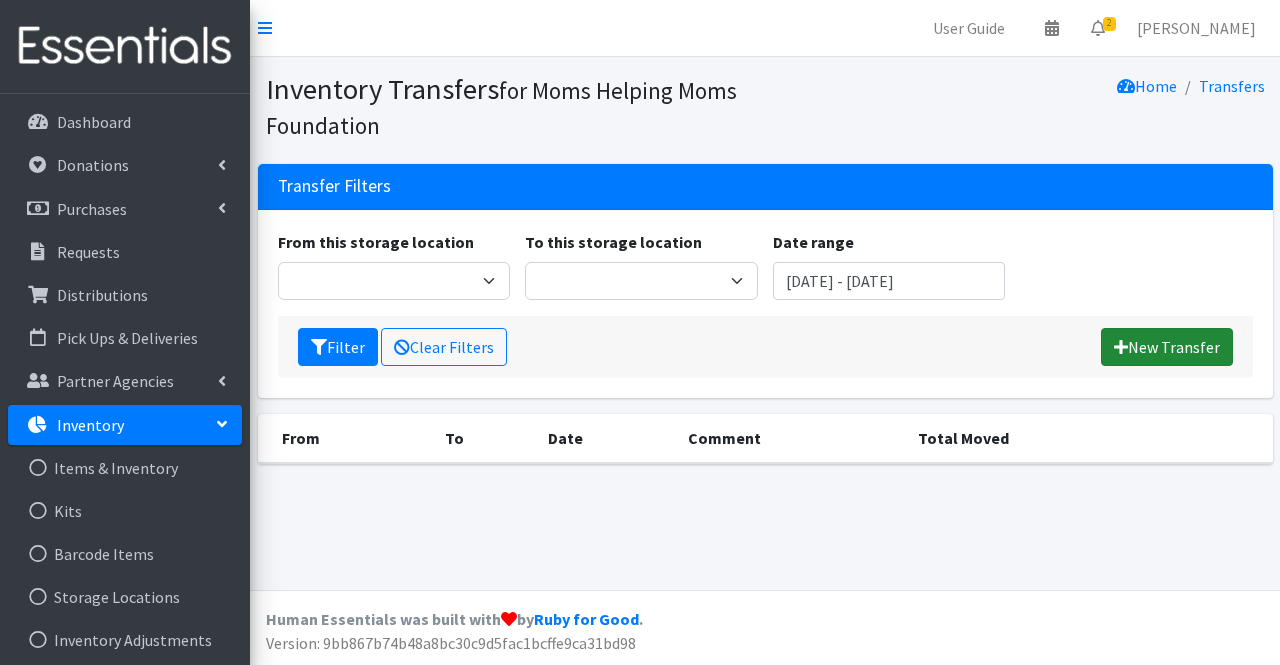 click on "New Transfer" at bounding box center (1167, 347) 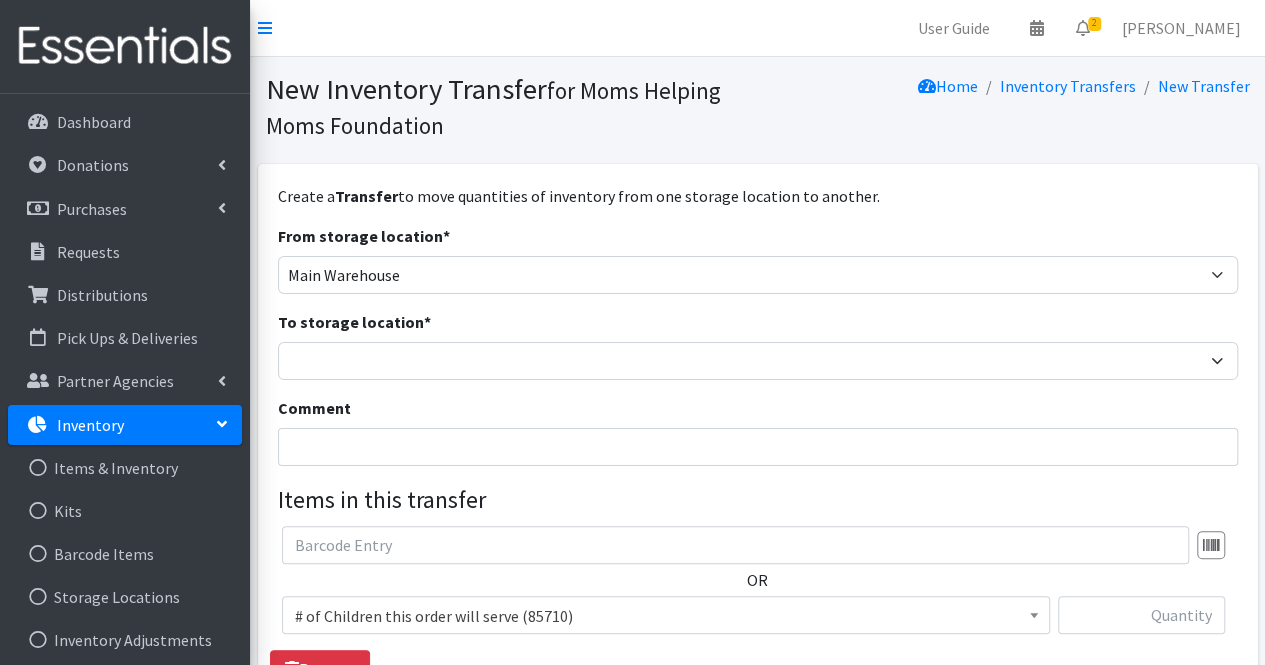 scroll, scrollTop: 244, scrollLeft: 0, axis: vertical 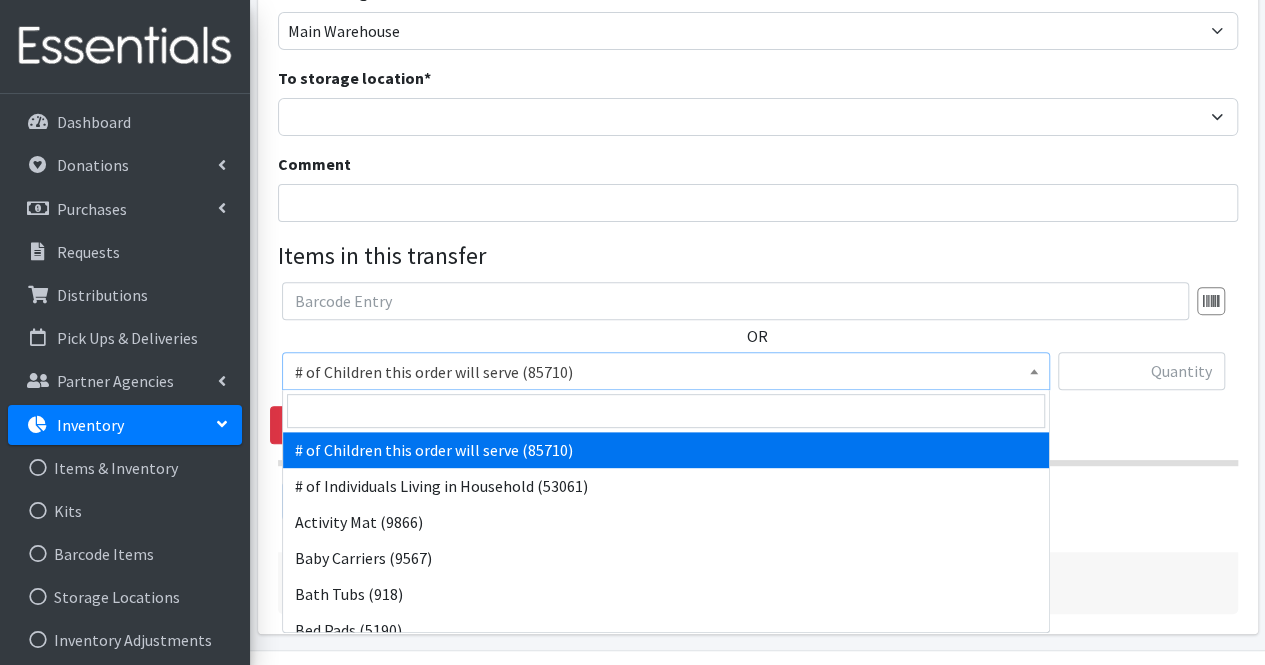 click on "# of Children this order will serve (85710)" at bounding box center (666, 372) 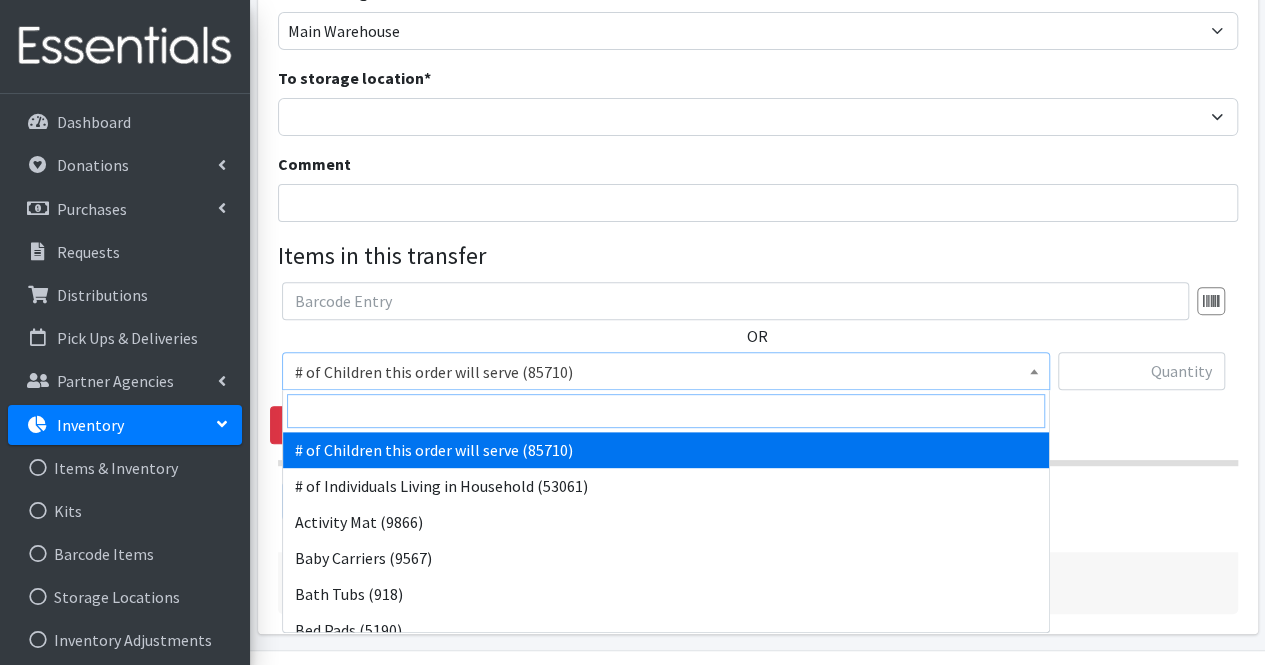click at bounding box center [666, 411] 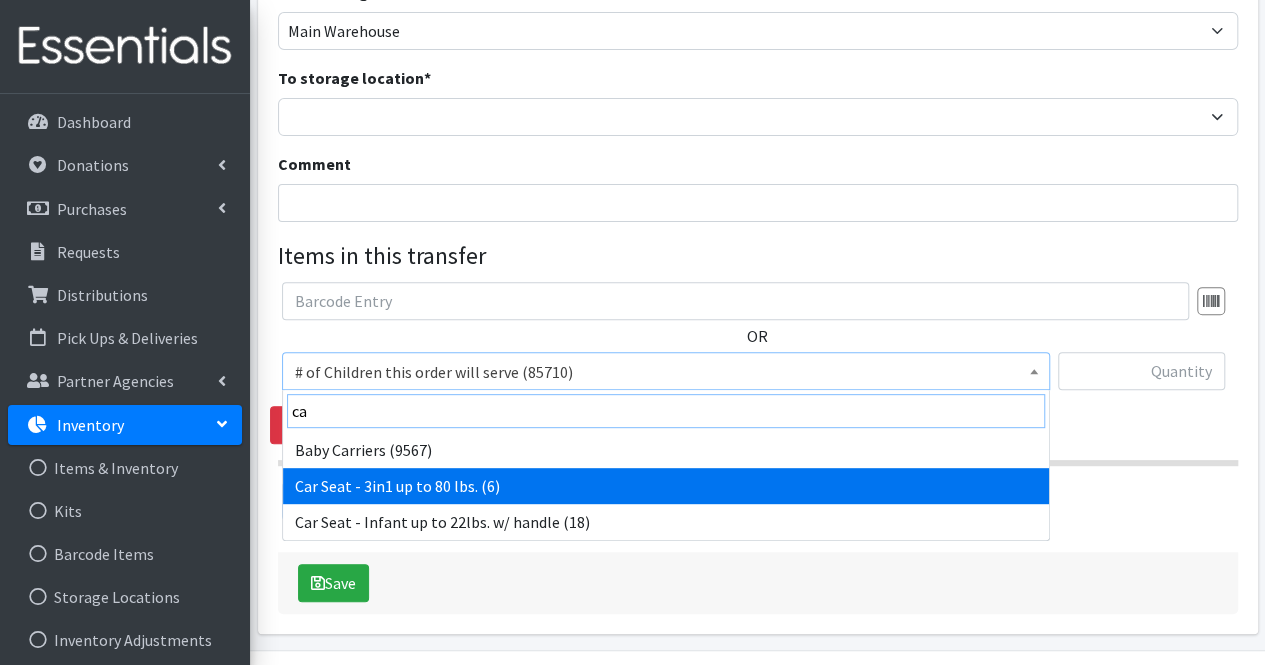 scroll, scrollTop: 0, scrollLeft: 0, axis: both 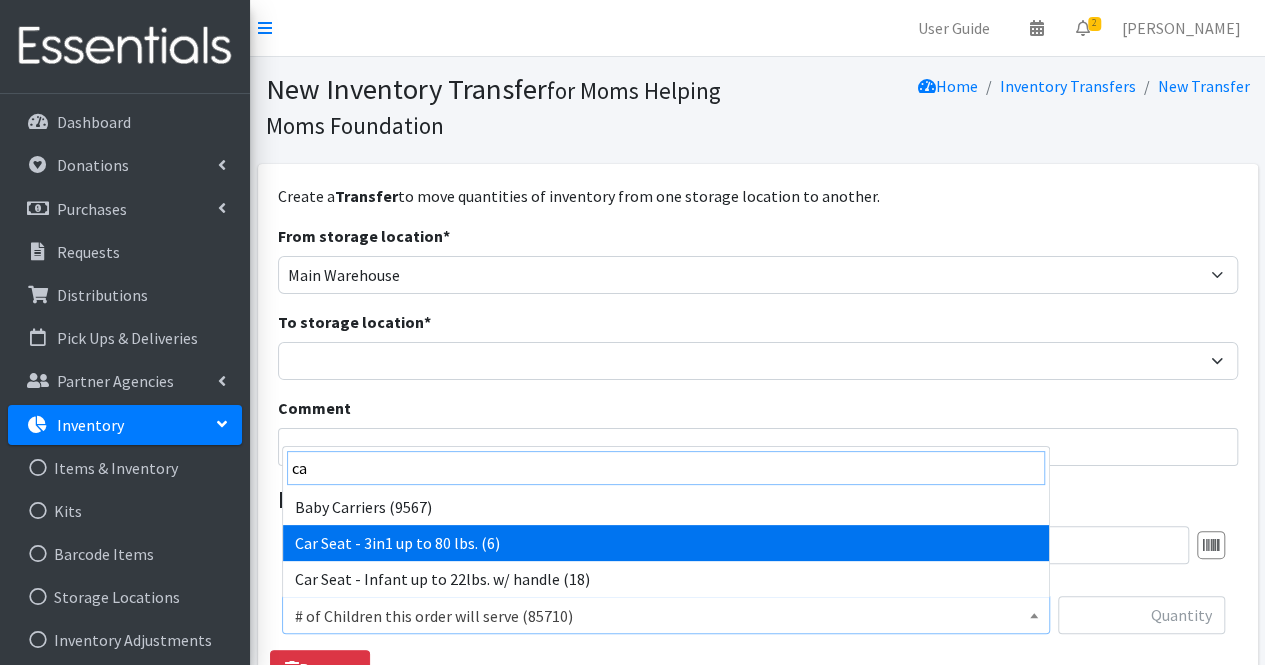 type on "ca" 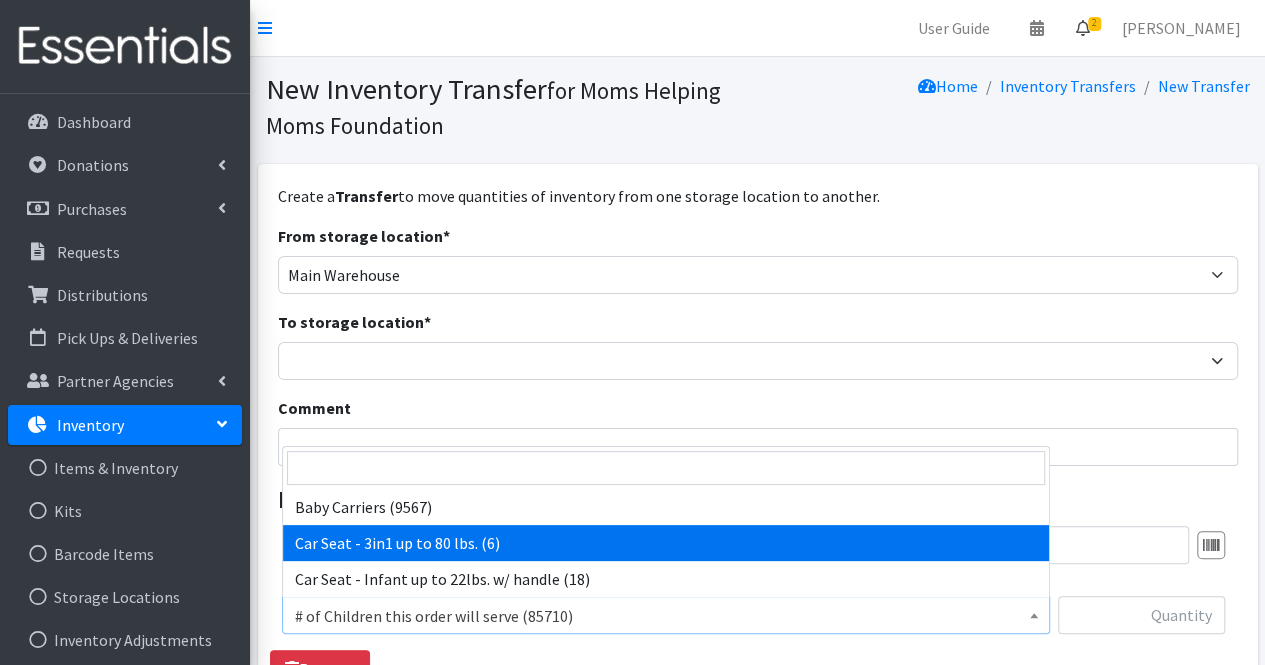 click on "2" at bounding box center [1094, 24] 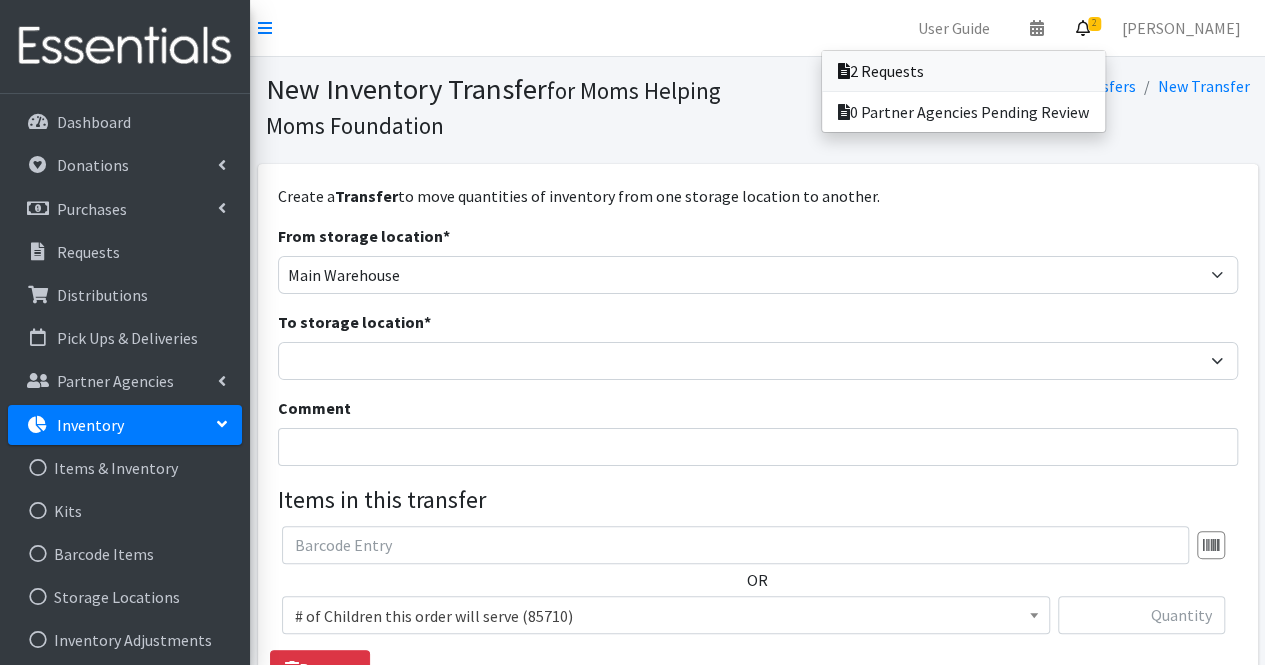 click on "2
Requests" at bounding box center (963, 71) 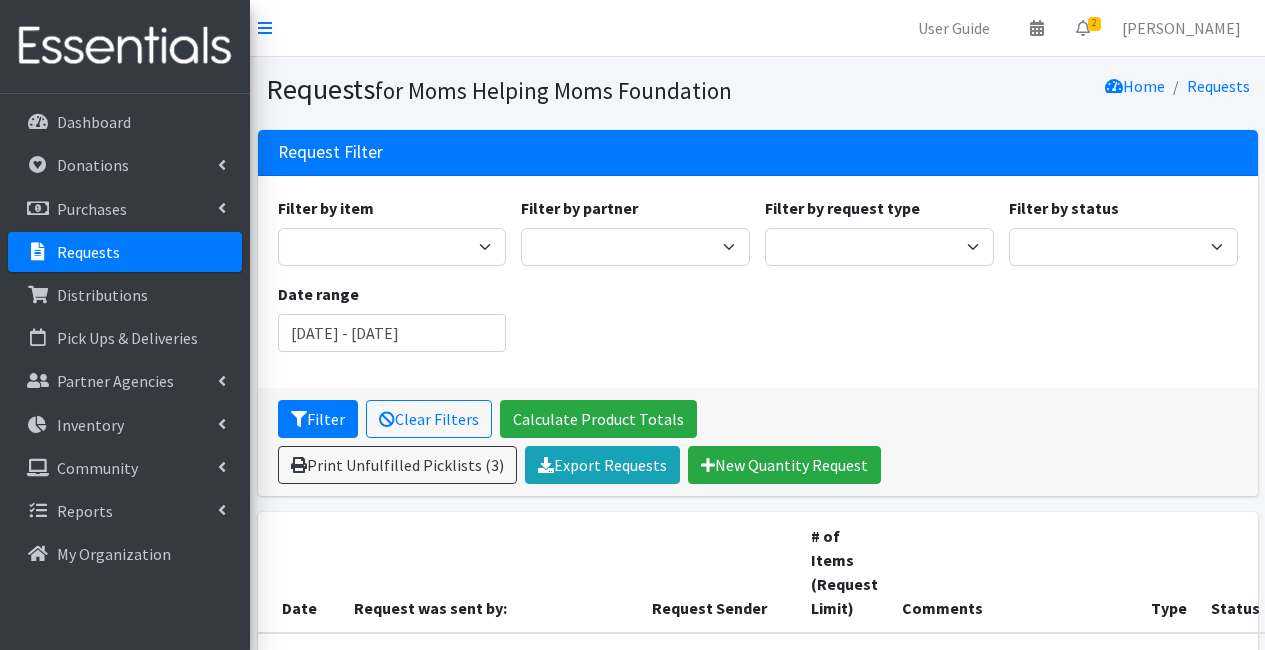 scroll, scrollTop: 0, scrollLeft: 0, axis: both 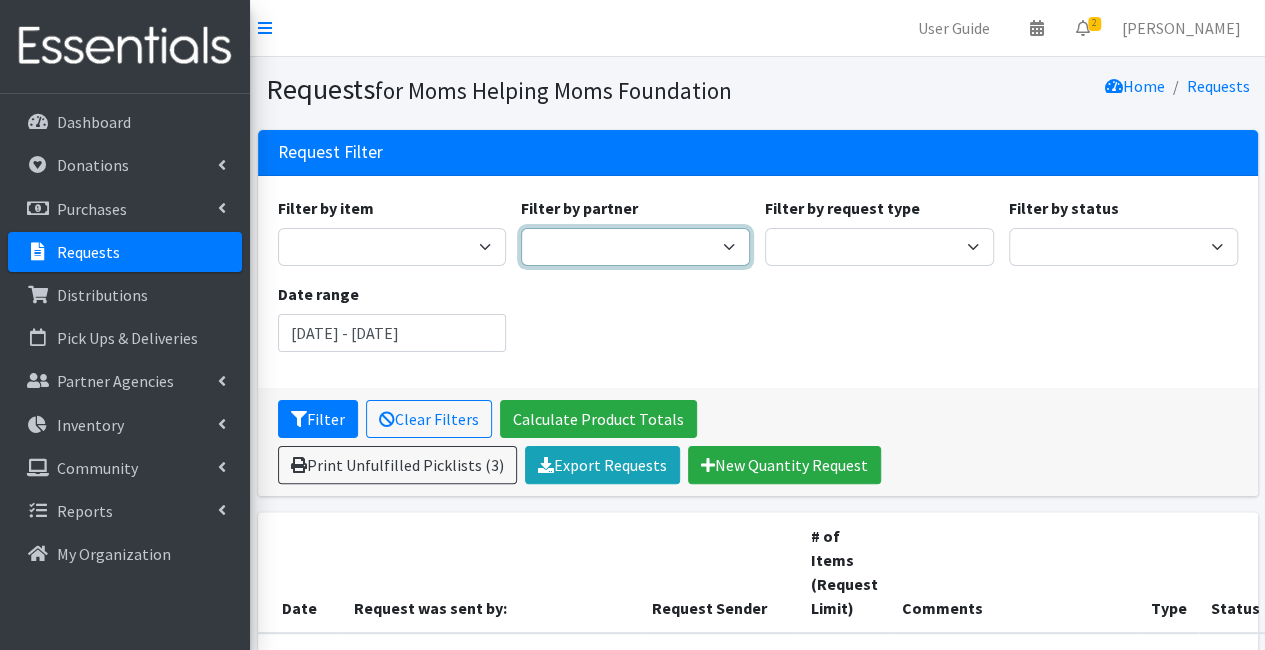 click on "A Better Choice Empowerment Center
Acenda Integrated Health - FSC
Acenda Integrated Health - Maternal Health
Alternatives, Inc/Franklin House
AngelaCARES, Inc.
Angels for Action, Inc
Bayway Family Success Center (Prevention Links)
Bergen Family Center/Bridges Family Success Center
Black Interest Team Enterprise (BITE)
[PERSON_NAME]
Bring Dinner Home/[GEOGRAPHIC_DATA]
[GEOGRAPHIC_DATA] - [GEOGRAPHIC_DATA]
[GEOGRAPHIC_DATA]
[GEOGRAPHIC_DATA][PERSON_NAME] - [GEOGRAPHIC_DATA] - [GEOGRAPHIC_DATA]
Children's Home Society (Exchange Parent Aide)
Children's Home Society of NJ
Children's Home Society of [GEOGRAPHIC_DATA] - Healthy Women Healthy Families
Children's Home Society of NJ - WIC Mercer County
Children's Specialized Hospital
[PERSON_NAME][DEMOGRAPHIC_DATA] of Summit
Community Coordinated Child Care & Union County Council for Young Children
Community Events
Community Service Association
Comunidad [DEMOGRAPHIC_DATA] - [GEOGRAPHIC_DATA] [GEOGRAPHIC_DATA]/[PERSON_NAME]'s Life House" at bounding box center (635, 247) 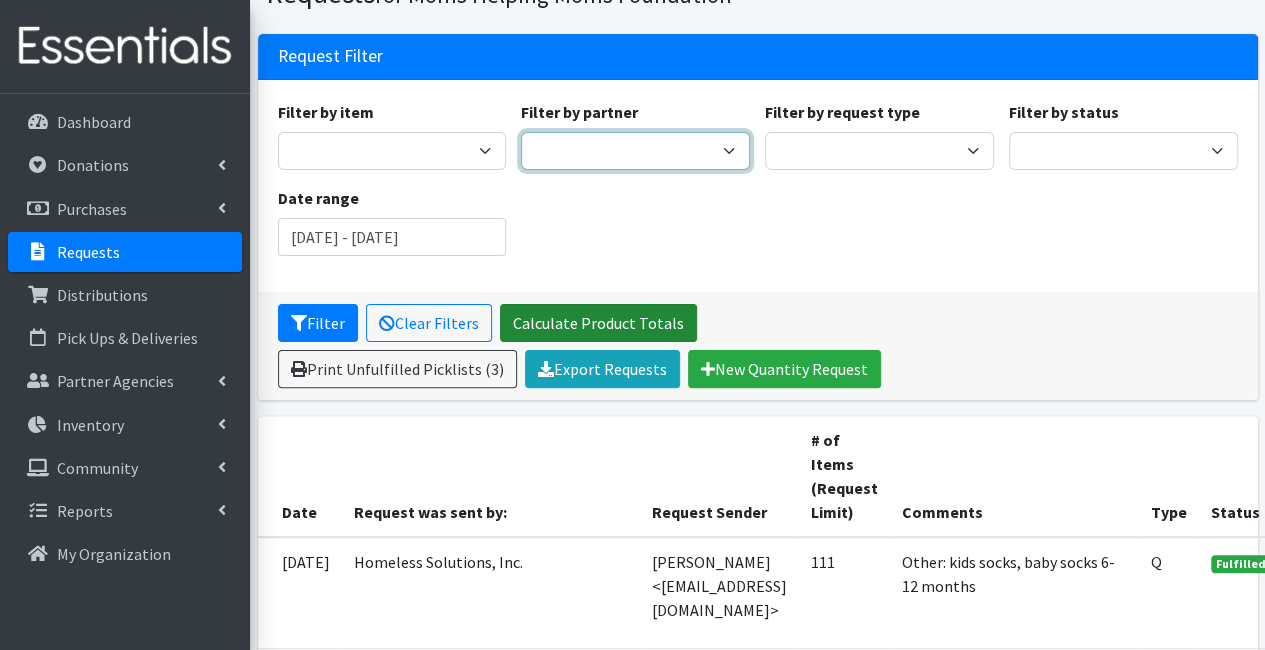 scroll, scrollTop: 95, scrollLeft: 0, axis: vertical 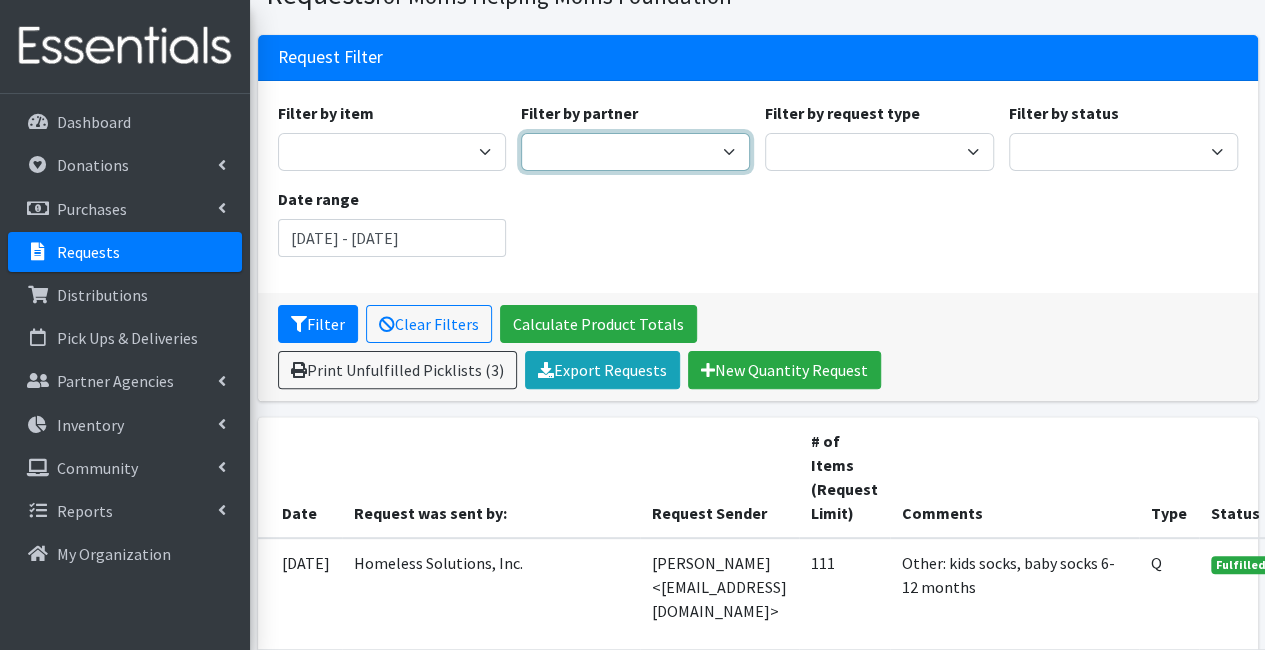 click on "A Better Choice Empowerment Center
Acenda Integrated Health - FSC
Acenda Integrated Health - Maternal Health
Alternatives, Inc/Franklin House
AngelaCARES, Inc.
Angels for Action, Inc
Bayway Family Success Center (Prevention Links)
Bergen Family Center/Bridges Family Success Center
Black Interest Team Enterprise (BITE)
Bridget Cuter
Bring Dinner Home/Camden Street School
Casa de Oracion Restauration Center - UWGUC
CASA of Union County
Centro Casa de Gloria Church - UWGUC
Chestnut Street Community Church - UWGUC
Children's Home Society (Exchange Parent Aide)
Children's Home Society of NJ
Children's Home Society of NJ - Healthy Women Healthy Families
Children's Home Society of NJ - WIC Mercer County
Children's Specialized Hospital
Christ Child Society of Summit
Community Coordinated Child Care & Union County Council for Young Children
Community Events
Community Service Association
Comunidad Cristiana - UWGUC
Covenant House NJ/Raphael's Life House" at bounding box center (635, 152) 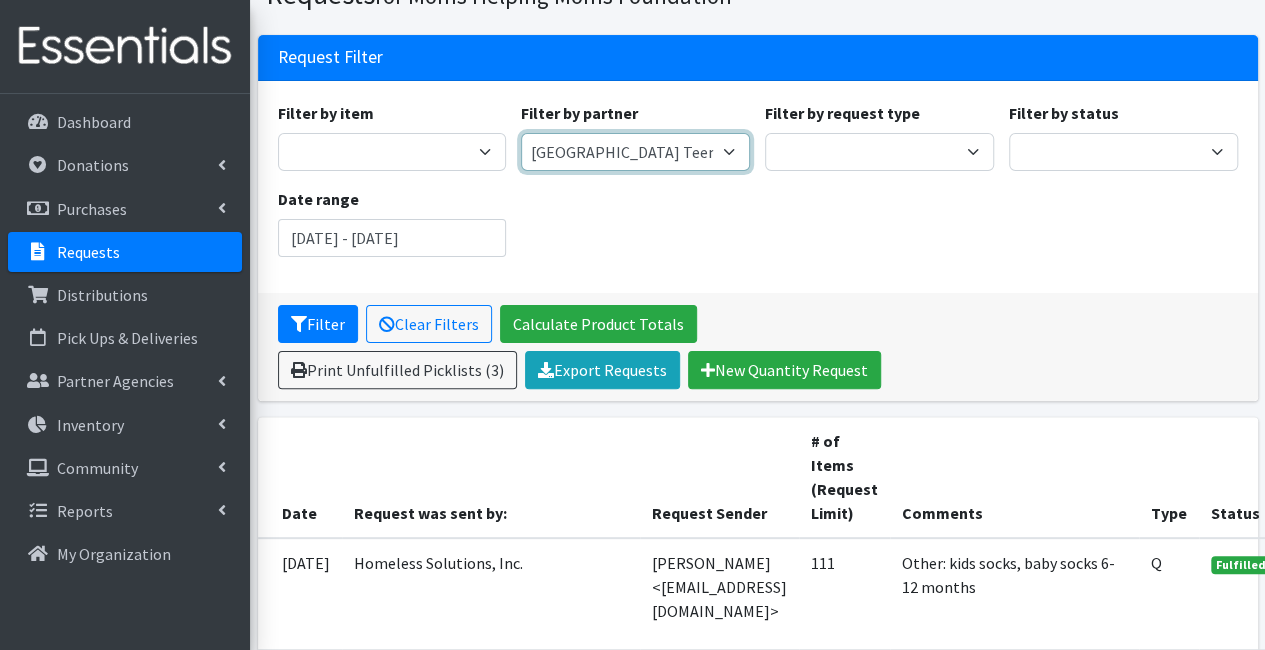 click on "A Better Choice Empowerment Center
Acenda Integrated Health - FSC
Acenda Integrated Health - Maternal Health
Alternatives, Inc/Franklin House
AngelaCARES, Inc.
Angels for Action, Inc
Bayway Family Success Center (Prevention Links)
Bergen Family Center/Bridges Family Success Center
Black Interest Team Enterprise (BITE)
Bridget Cuter
Bring Dinner Home/Camden Street School
Casa de Oracion Restauration Center - UWGUC
CASA of Union County
Centro Casa de Gloria Church - UWGUC
Chestnut Street Community Church - UWGUC
Children's Home Society (Exchange Parent Aide)
Children's Home Society of NJ
Children's Home Society of NJ - Healthy Women Healthy Families
Children's Home Society of NJ - WIC Mercer County
Children's Specialized Hospital
Christ Child Society of Summit
Community Coordinated Child Care & Union County Council for Young Children
Community Events
Community Service Association
Comunidad Cristiana - UWGUC
Covenant House NJ/Raphael's Life House" at bounding box center [635, 152] 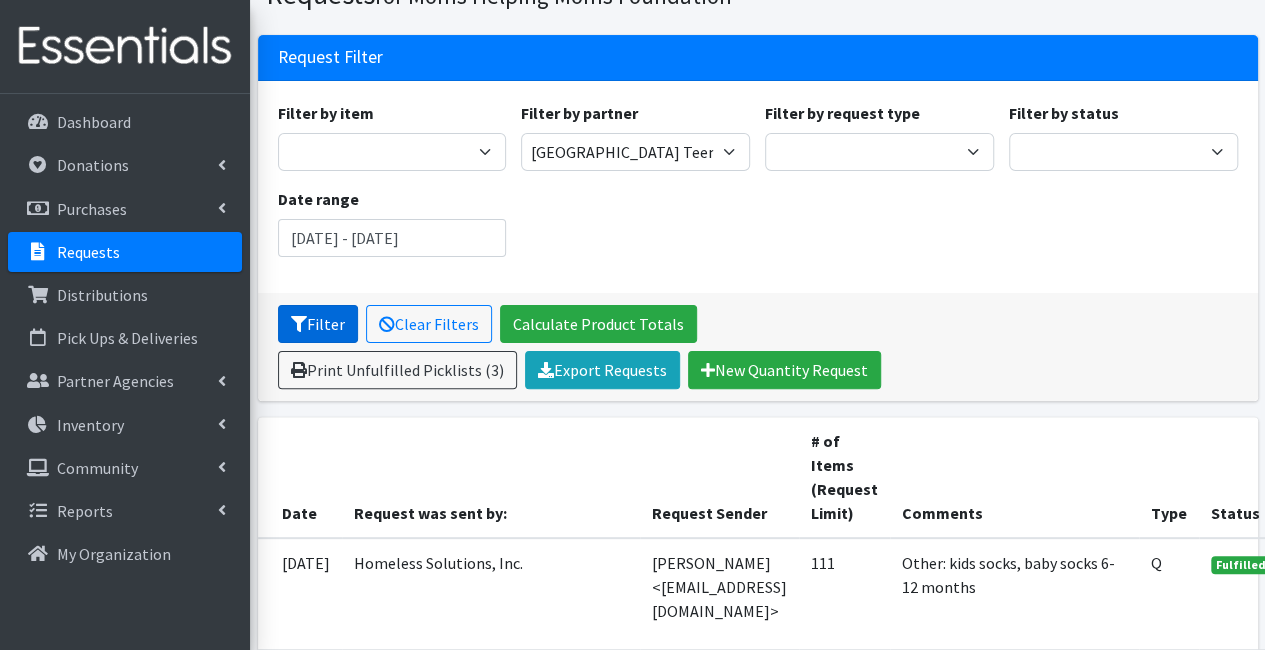 click on "Filter" at bounding box center [318, 324] 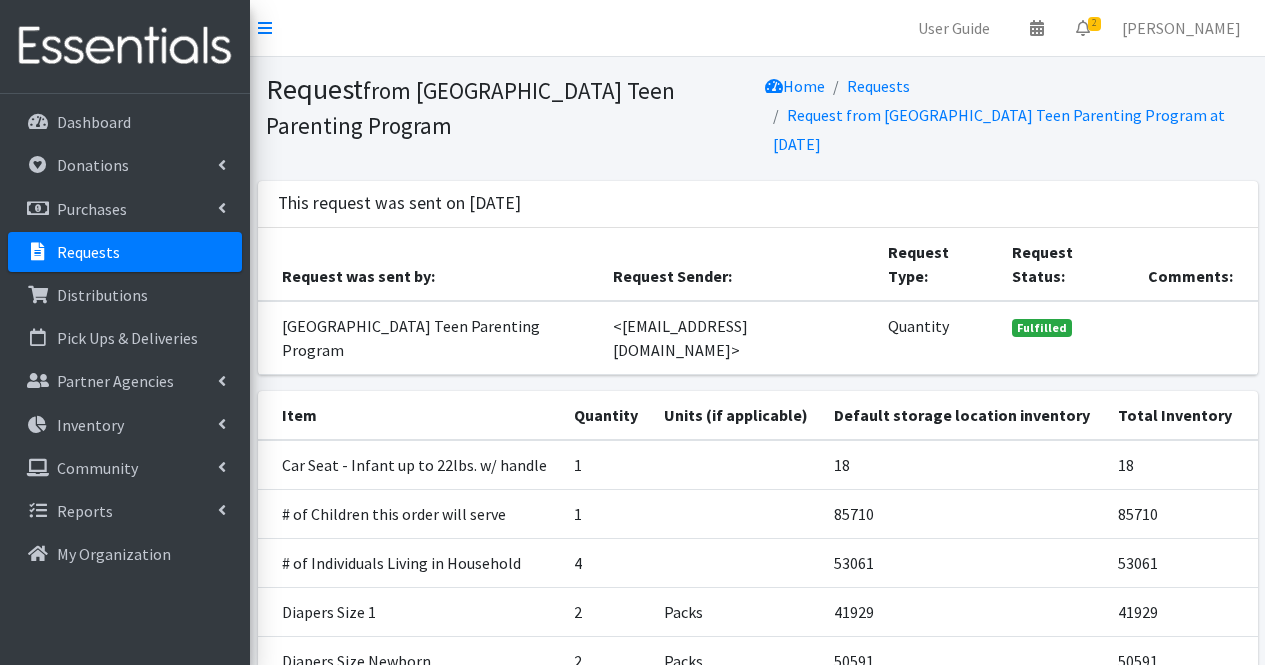 scroll, scrollTop: 170, scrollLeft: 0, axis: vertical 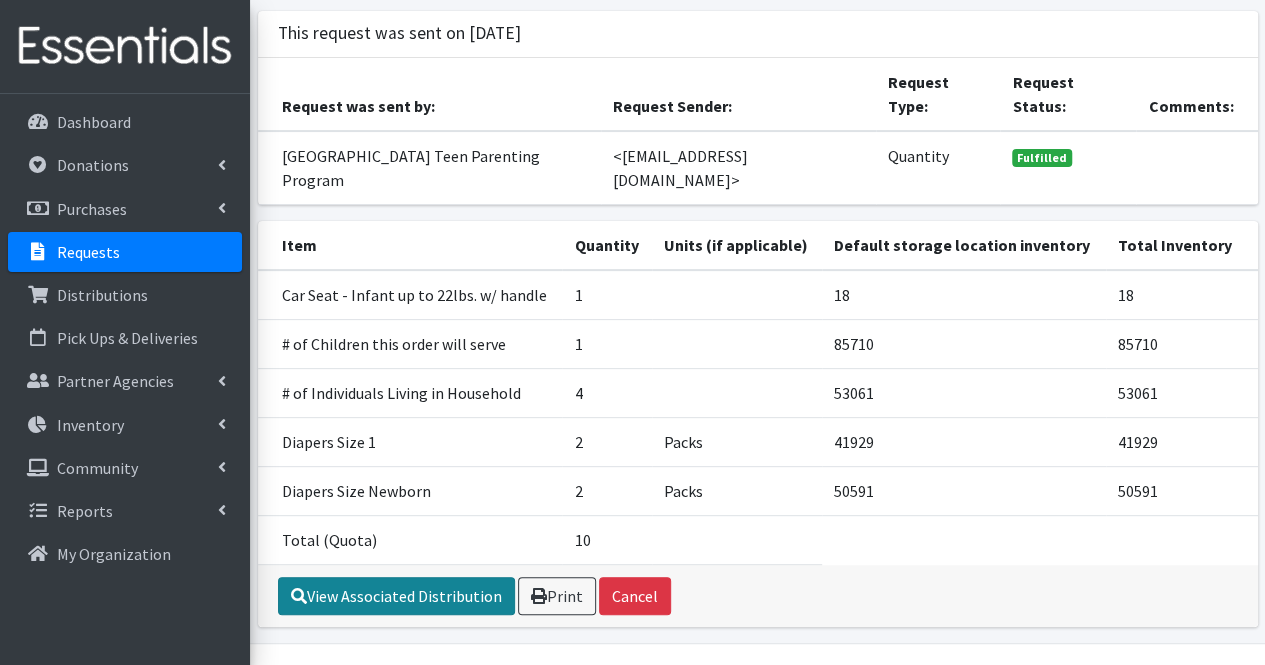 click on "View Associated Distribution" at bounding box center (396, 596) 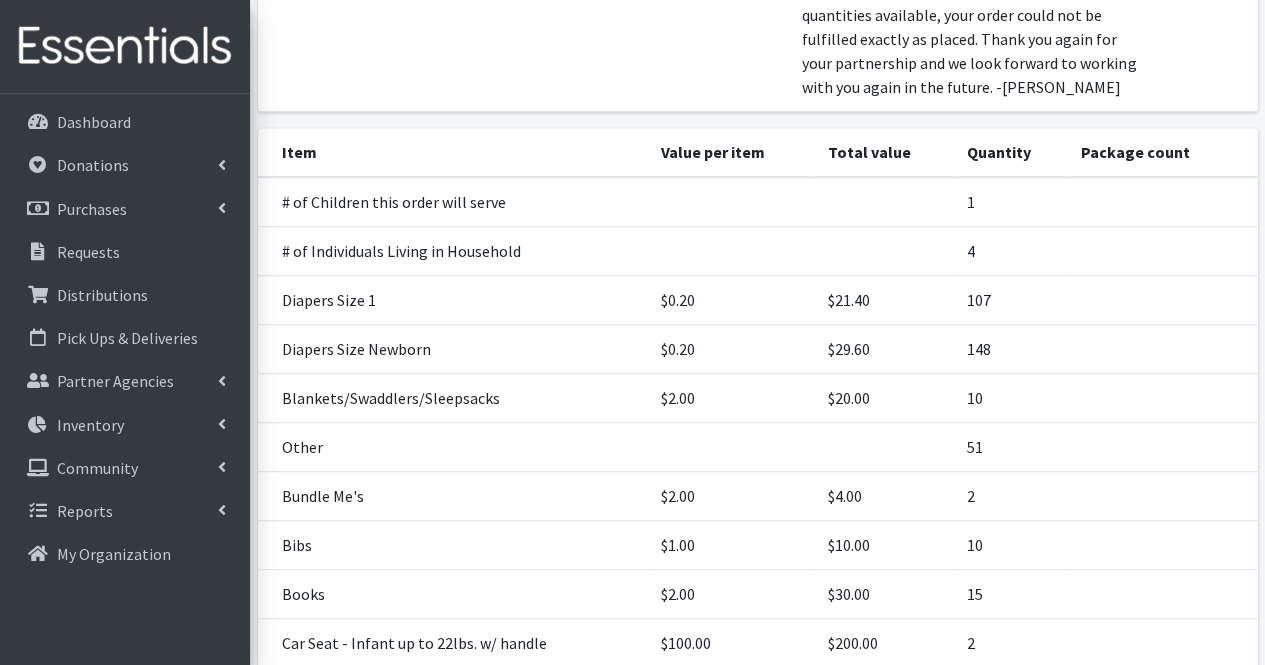 scroll, scrollTop: 591, scrollLeft: 0, axis: vertical 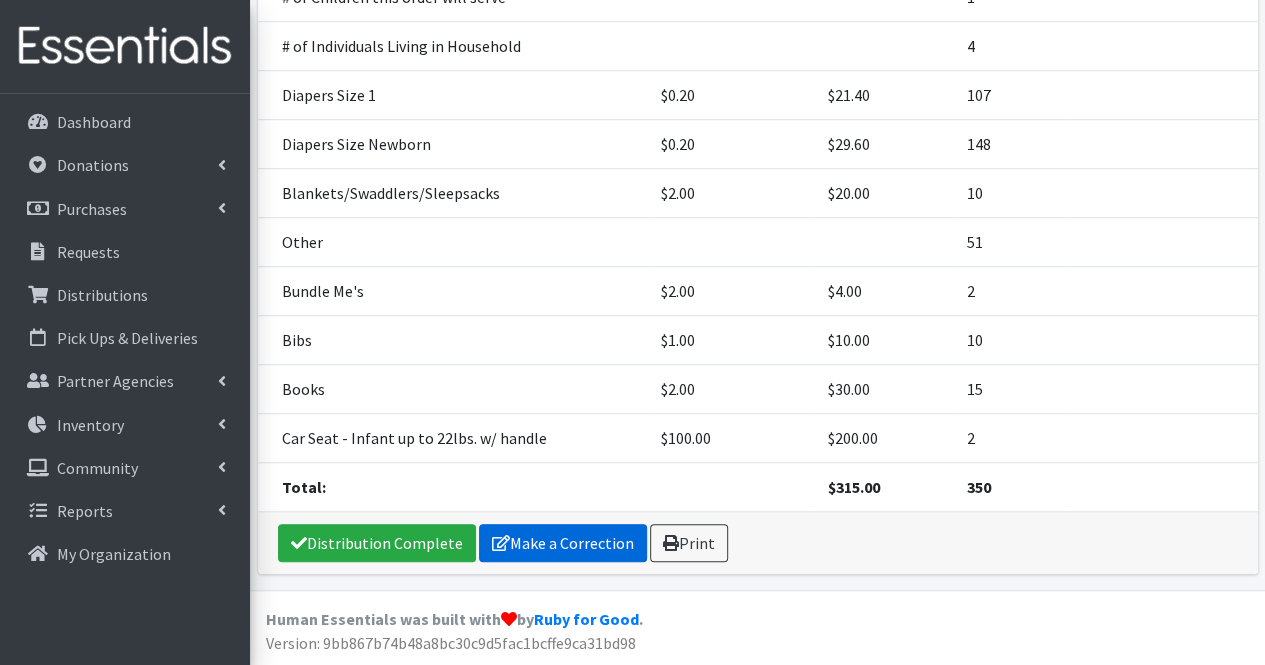 click on "Make a Correction" at bounding box center (563, 543) 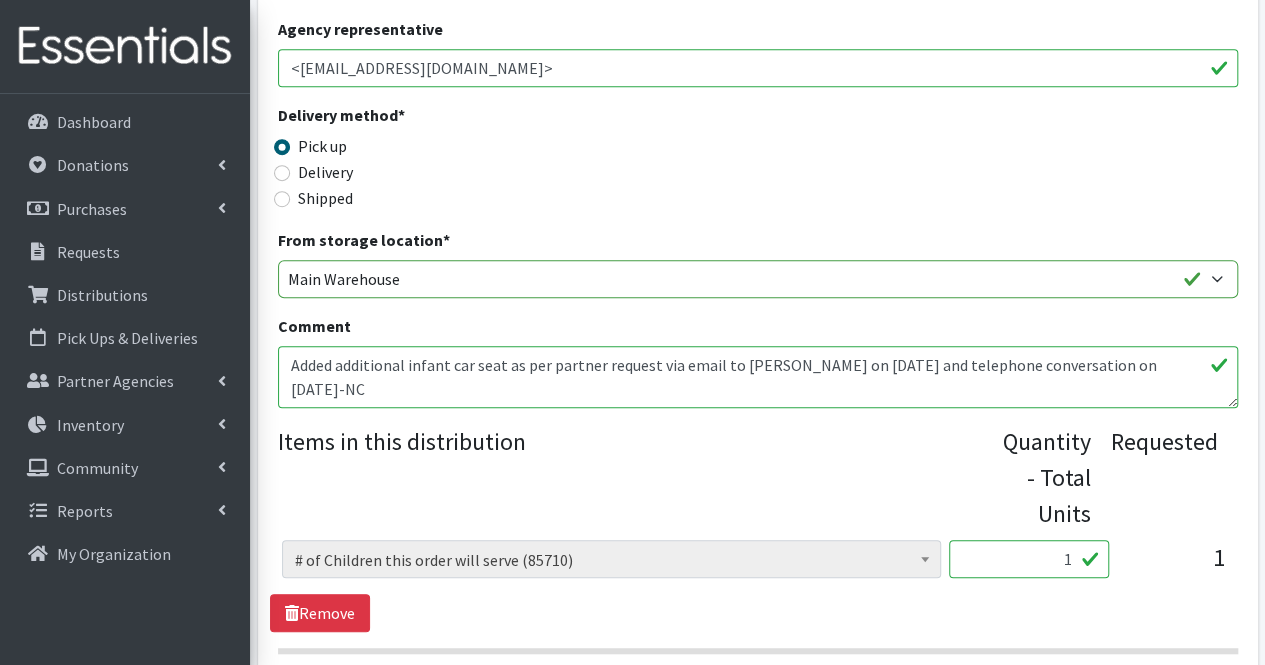 scroll, scrollTop: 508, scrollLeft: 0, axis: vertical 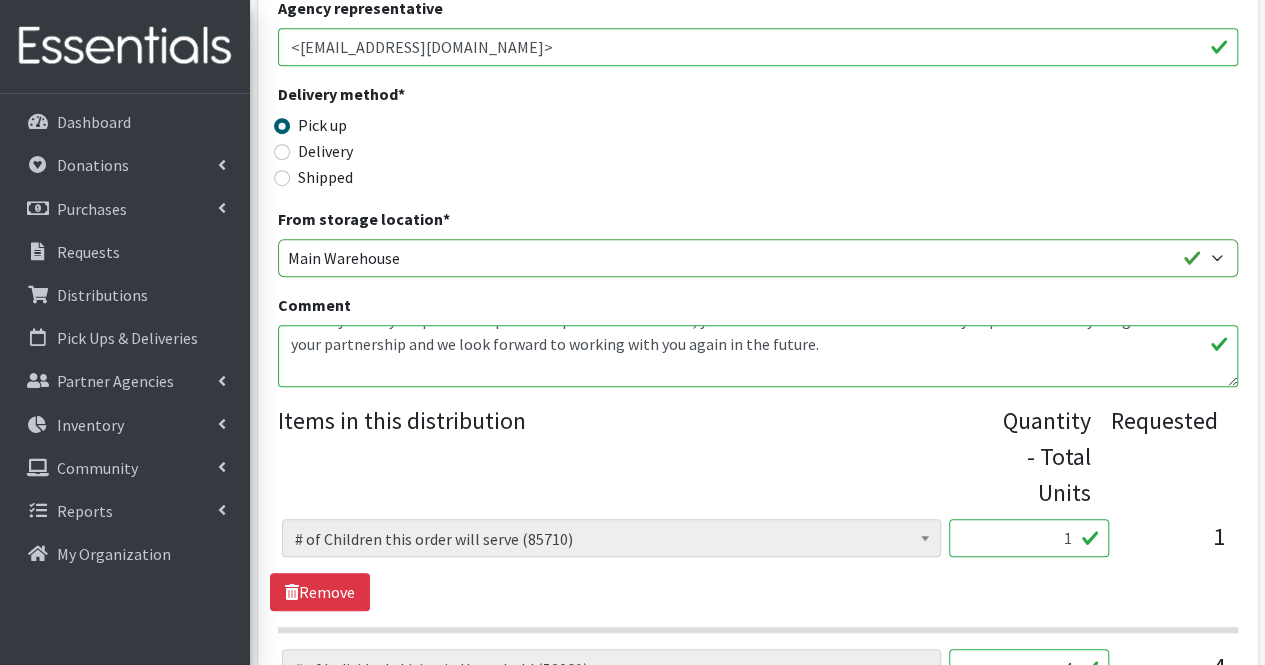 click on "Added additional infant car seat as per partner request via email to Judi on 7/15/25 and telephone conversation on 7/16/25-NC
Moms,
Thank you for your partnership. Due to quantities available, your order could not be fulfilled exactly as placed. Thank you again for your partnership and we look forward to working with you again in the future.
-Nicole" at bounding box center (758, 356) 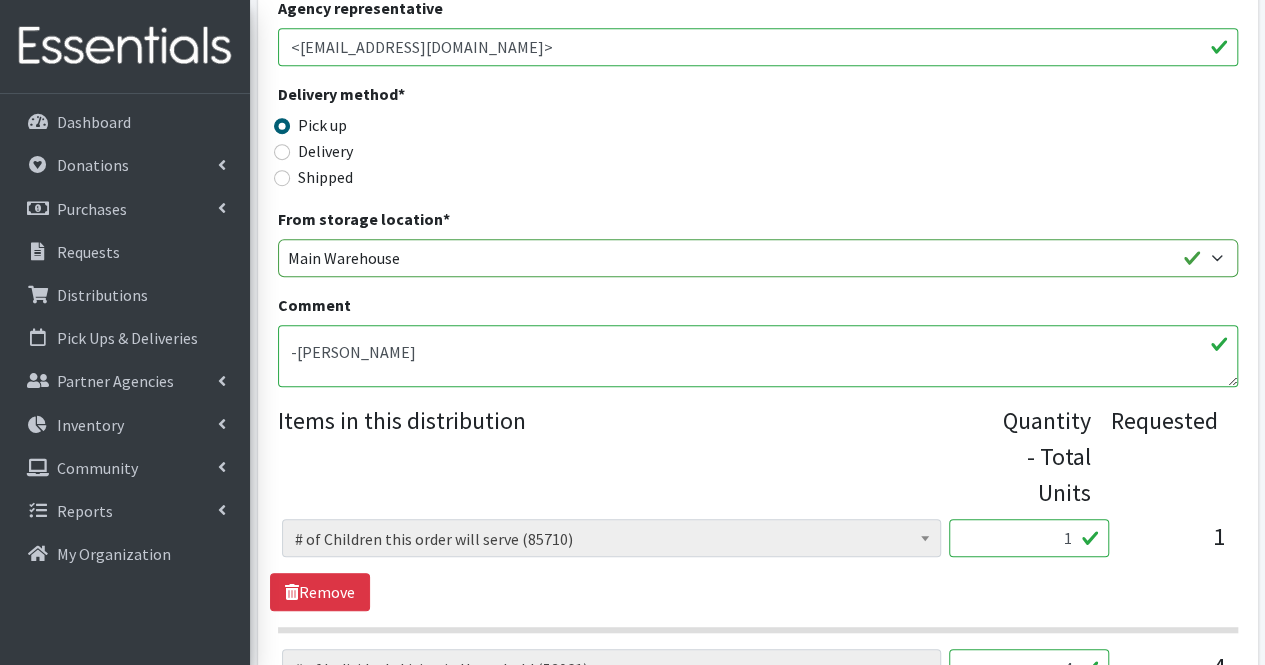 scroll, scrollTop: 168, scrollLeft: 0, axis: vertical 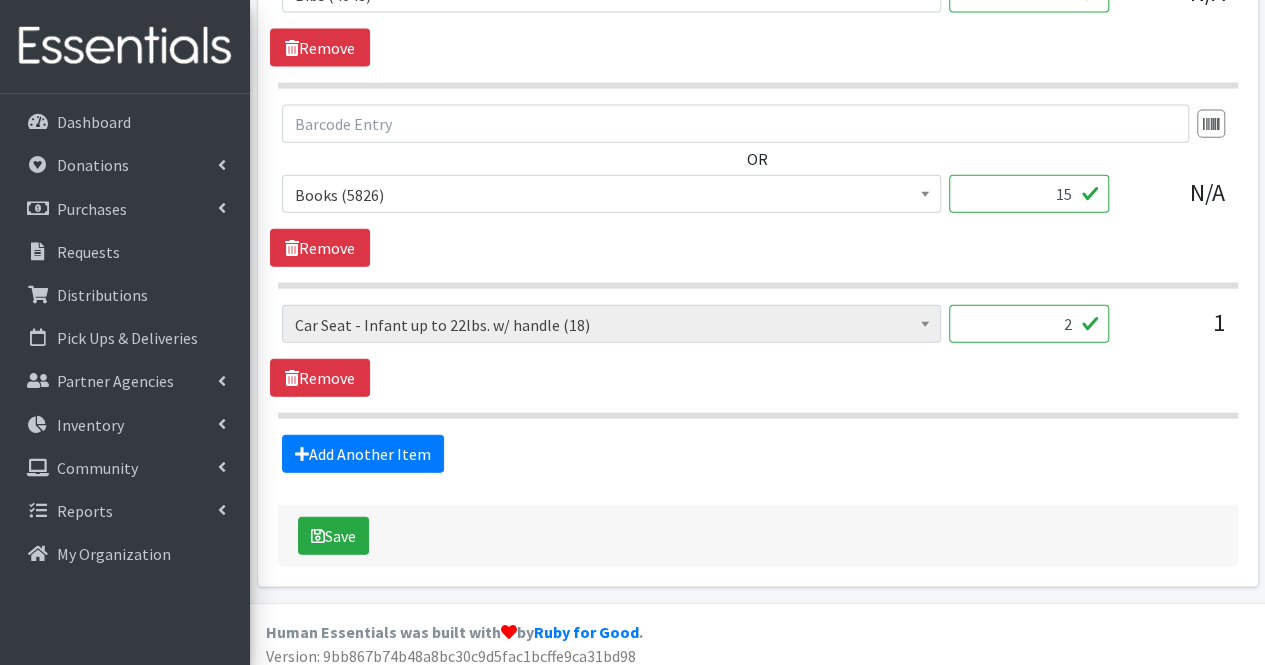 type on "Added additional infant car seat as per partner request via email to [PERSON_NAME] on [DATE] and telephone conversation on [DATE]-NC
Moms,
Thank you for your partnership. Due to quantities available, your order could not be fulfilled exactly as placed. Thank you again for your partnership and we look forward to working with you again in the future.
-[PERSON_NAME]
corrected infant car seat number as per partner request at pickup on [DATE]-NC" 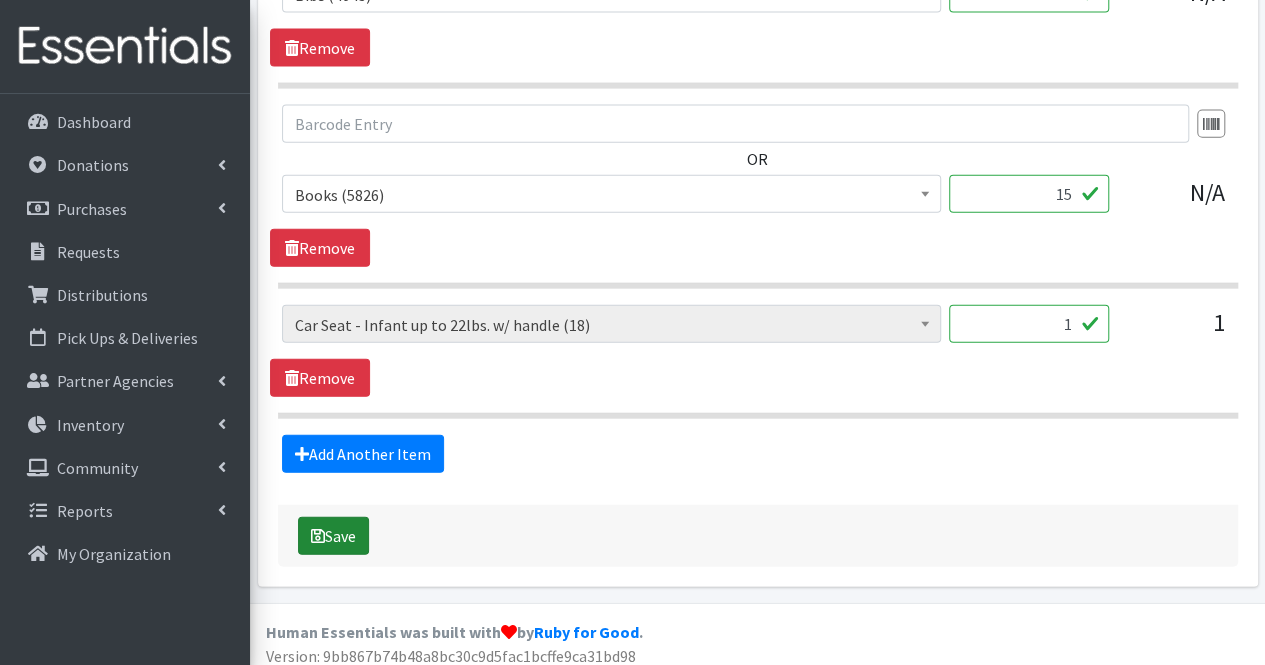 type on "1" 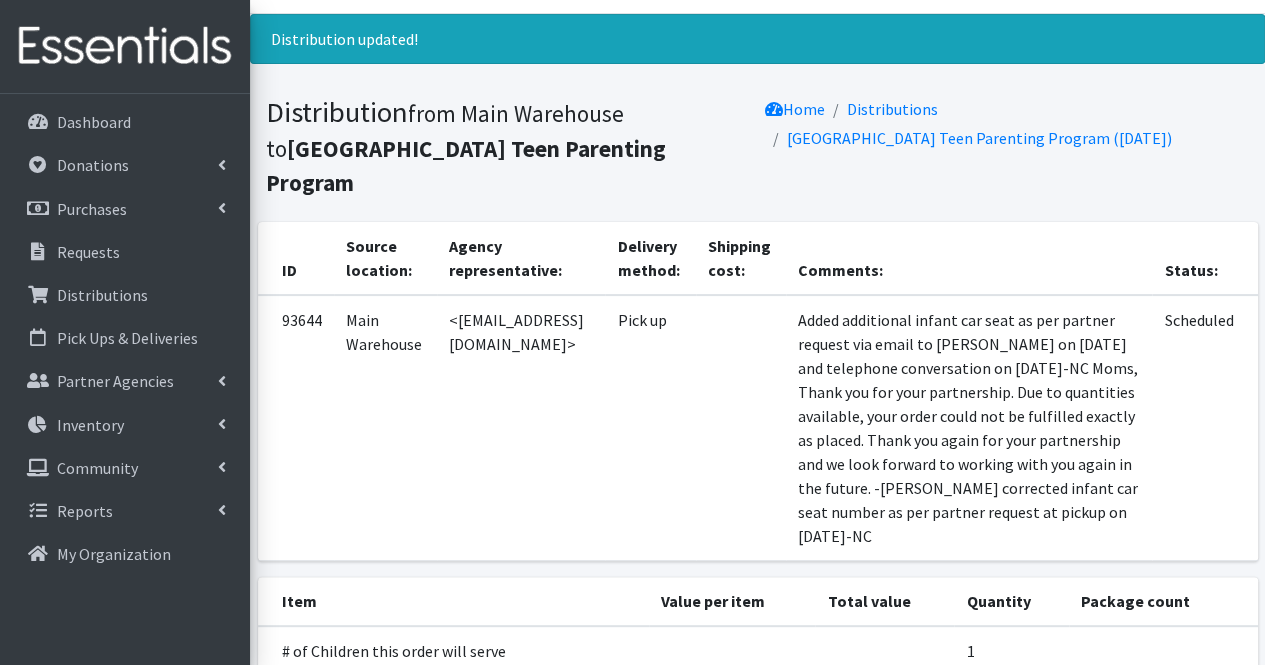 scroll, scrollTop: 0, scrollLeft: 0, axis: both 